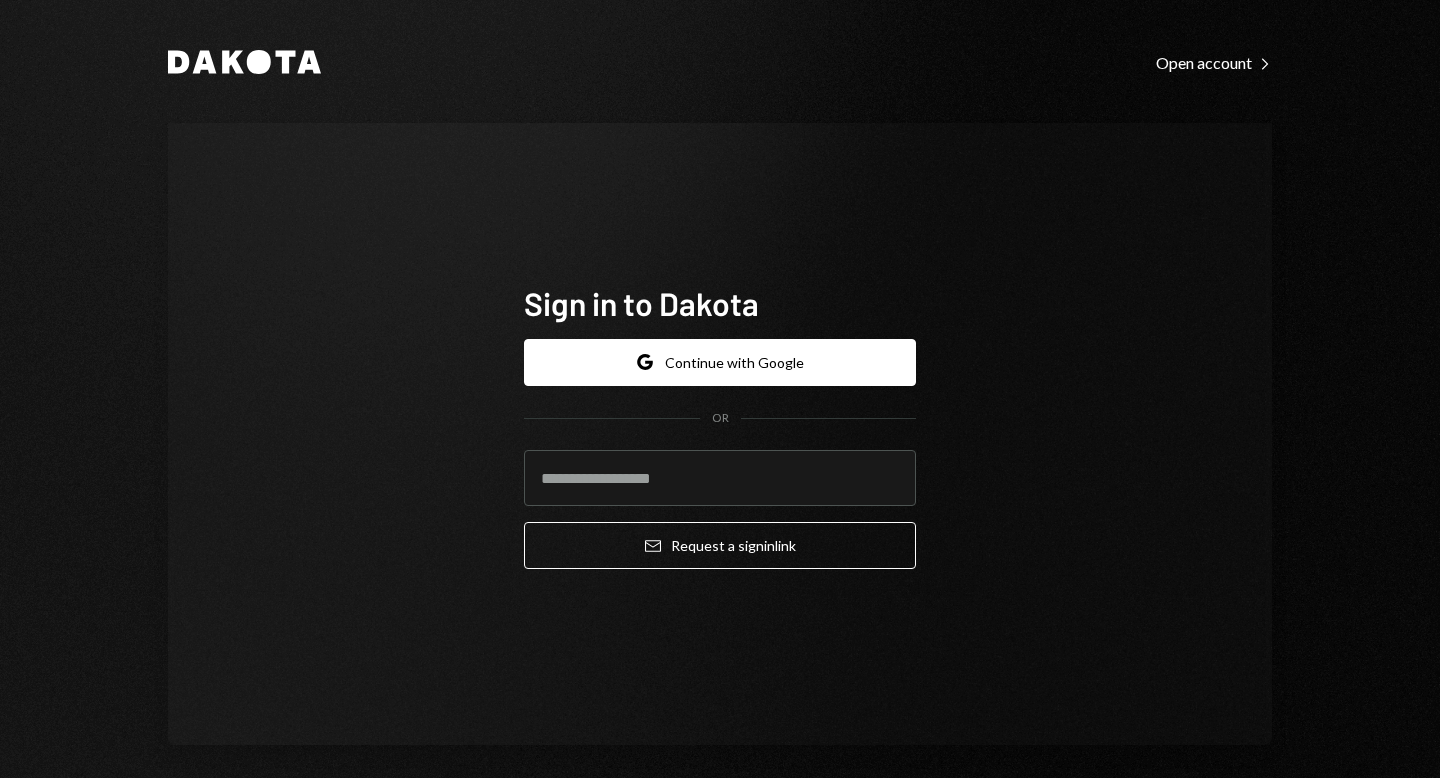 scroll, scrollTop: 0, scrollLeft: 0, axis: both 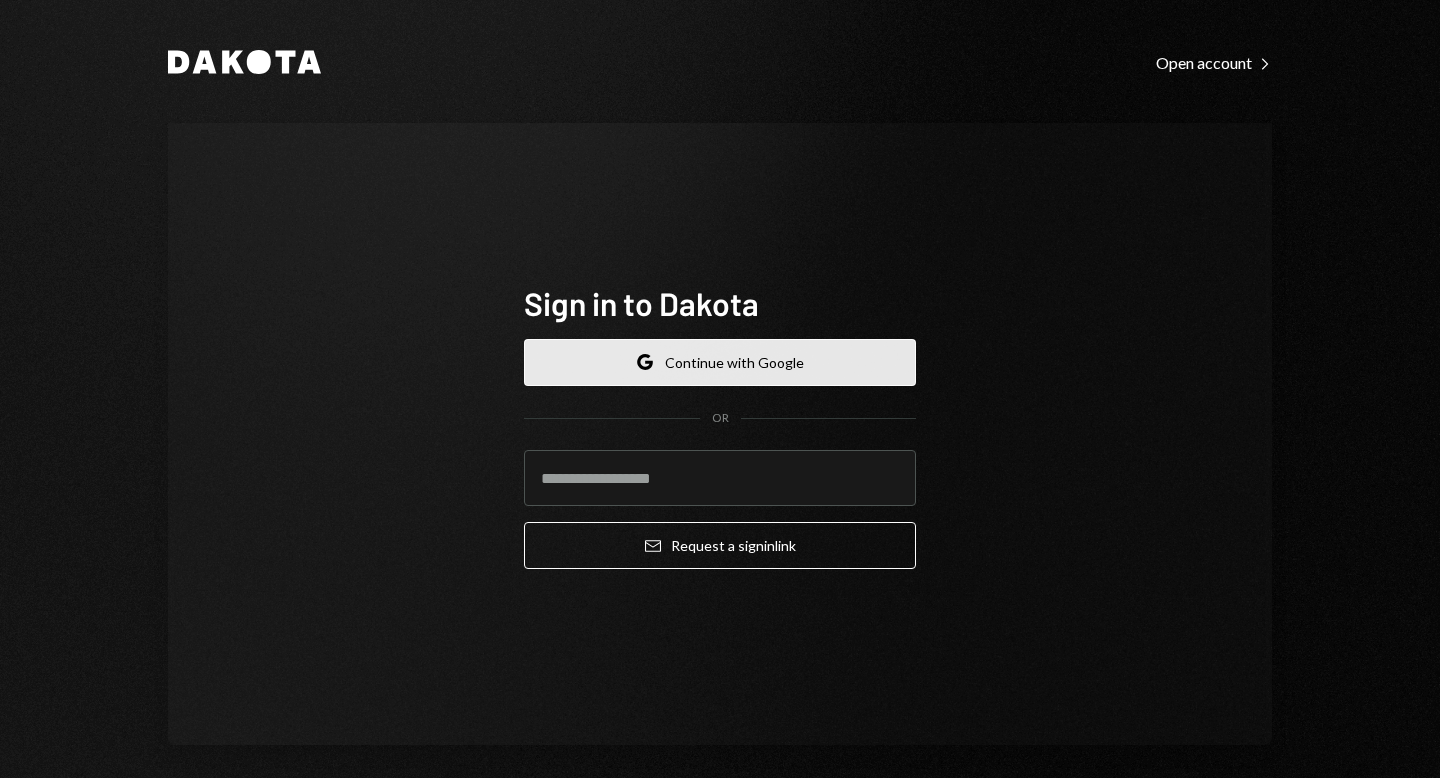 click 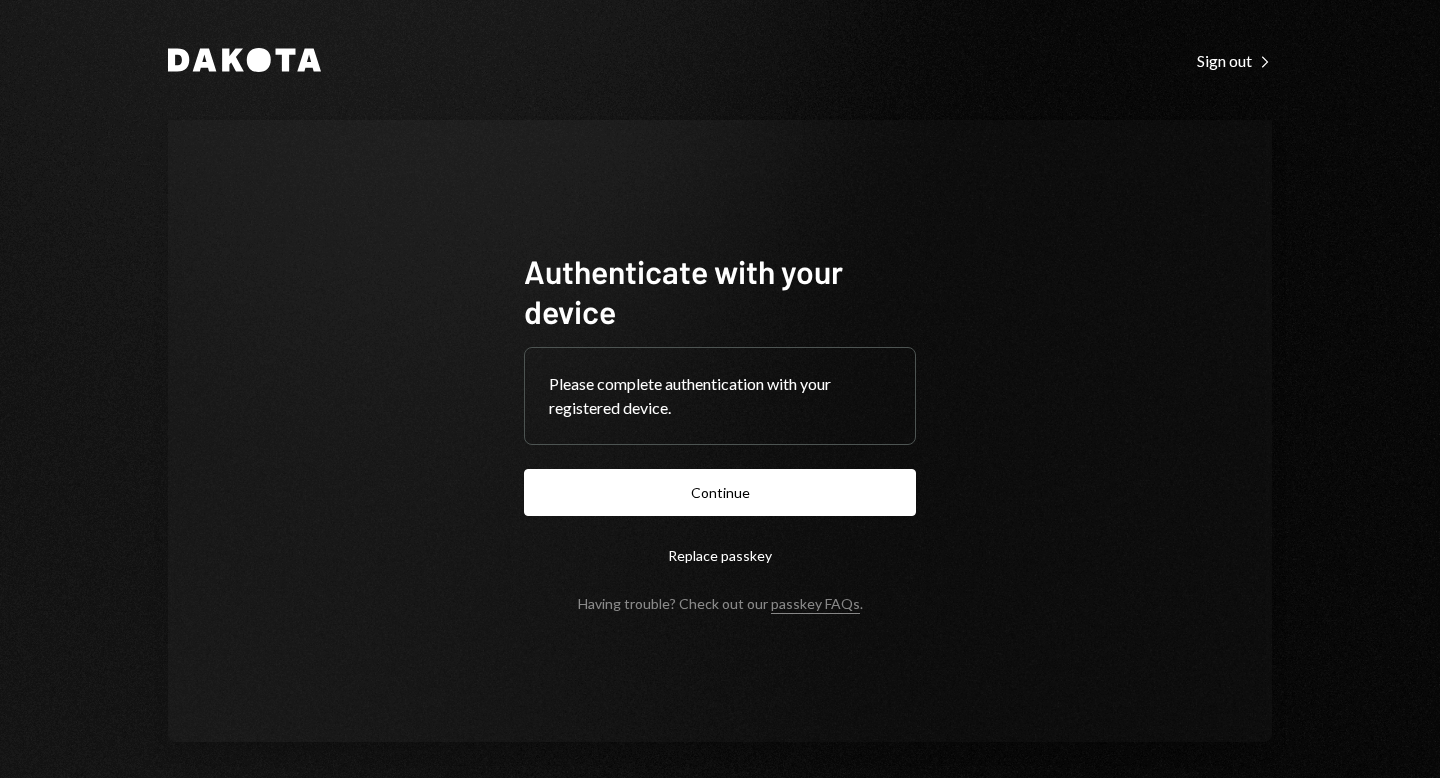 scroll, scrollTop: 0, scrollLeft: 0, axis: both 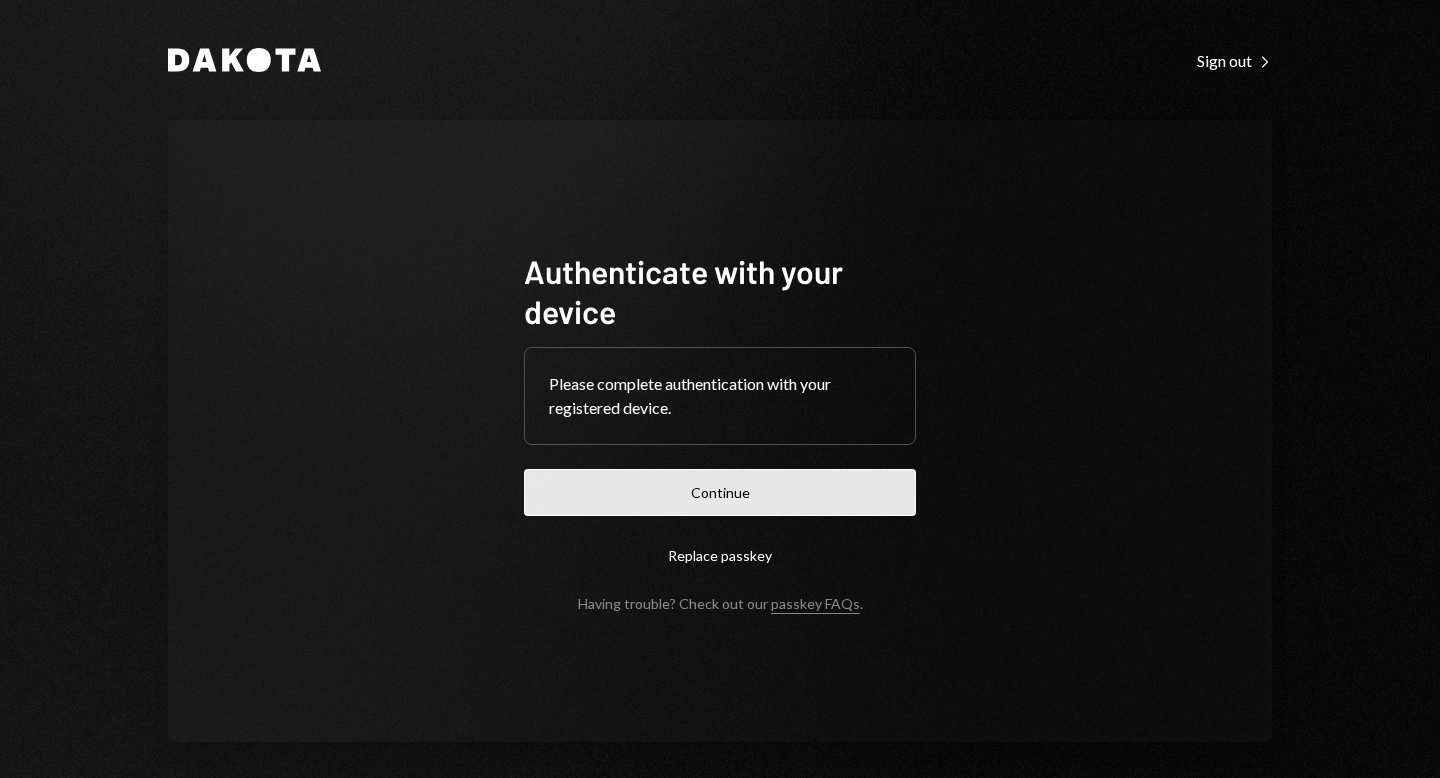 click on "Continue" at bounding box center (720, 492) 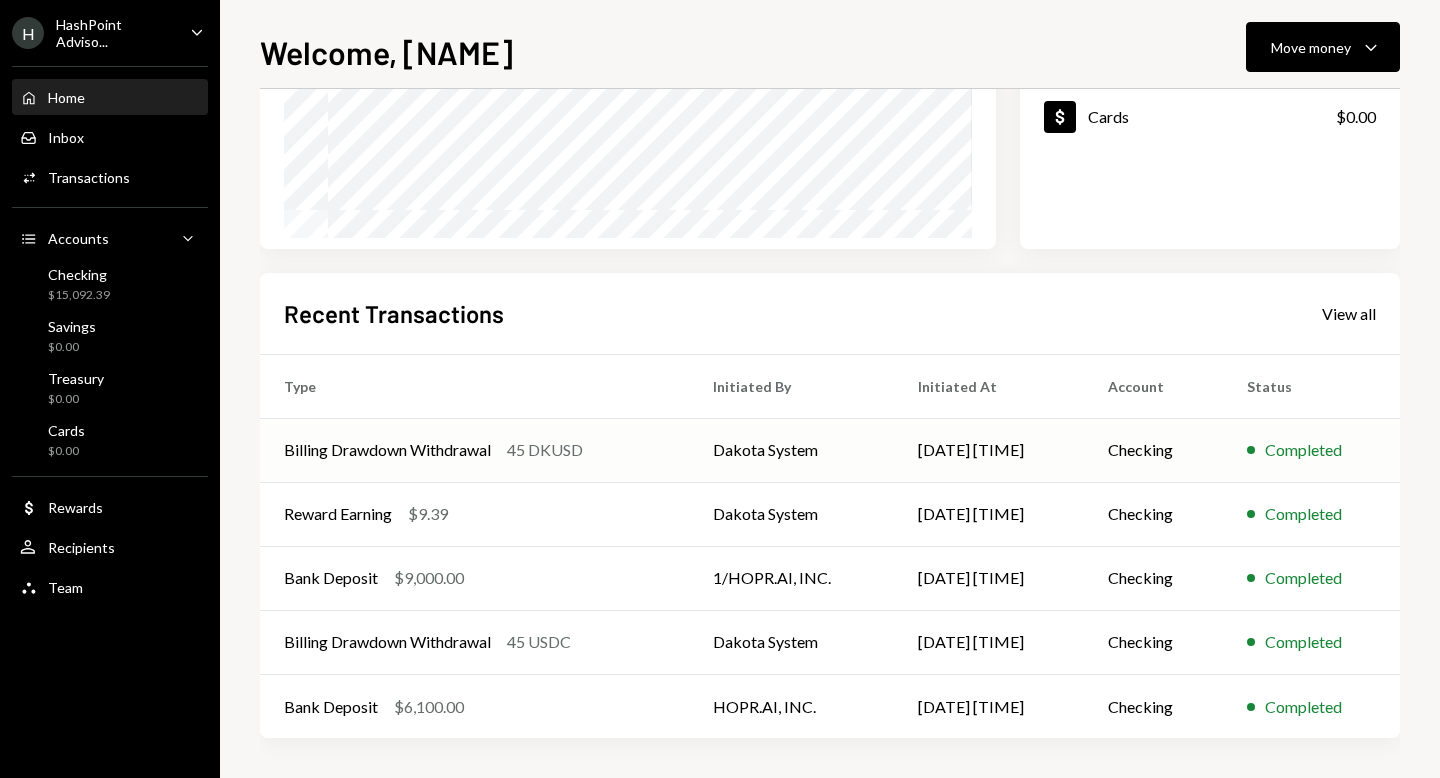 scroll, scrollTop: 0, scrollLeft: 0, axis: both 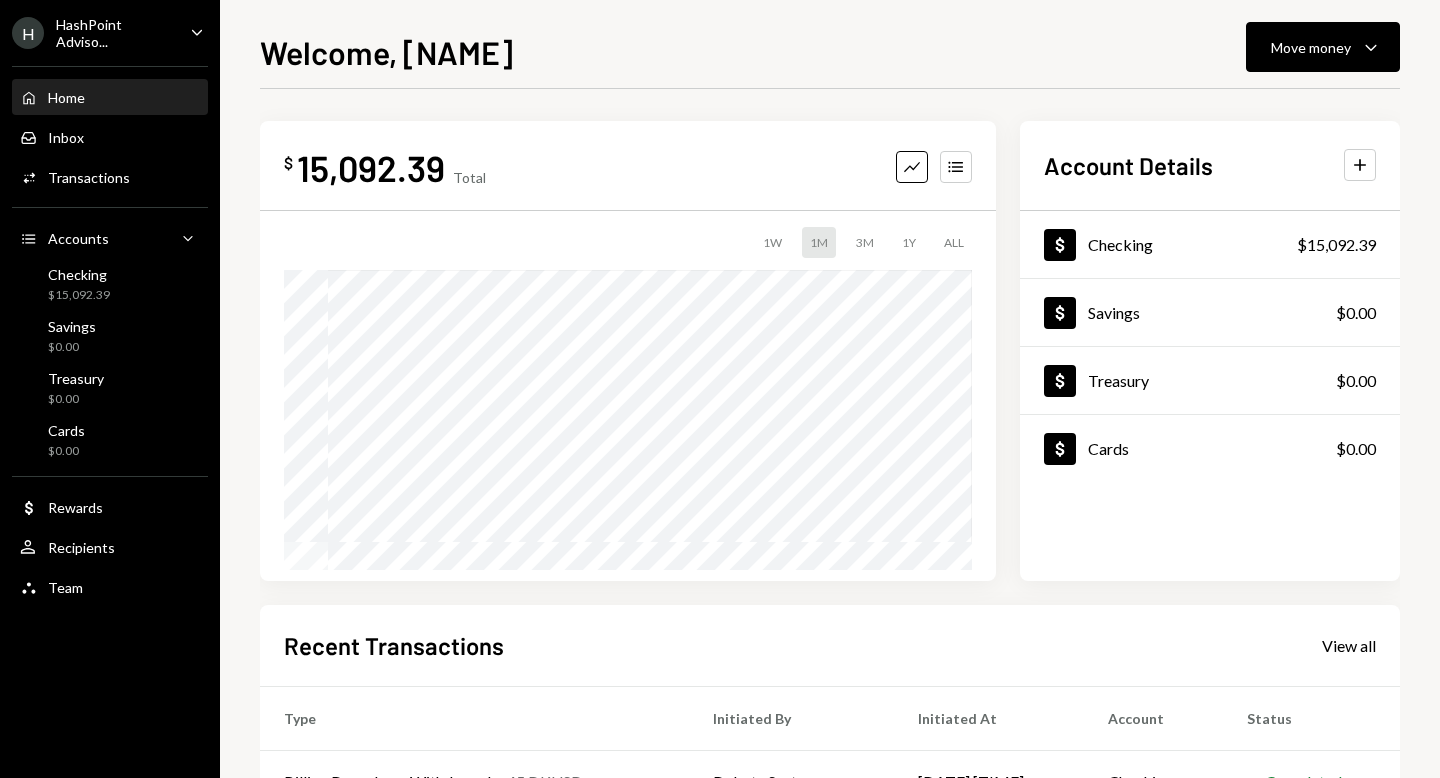 click on "HashPoint Adviso..." at bounding box center [115, 33] 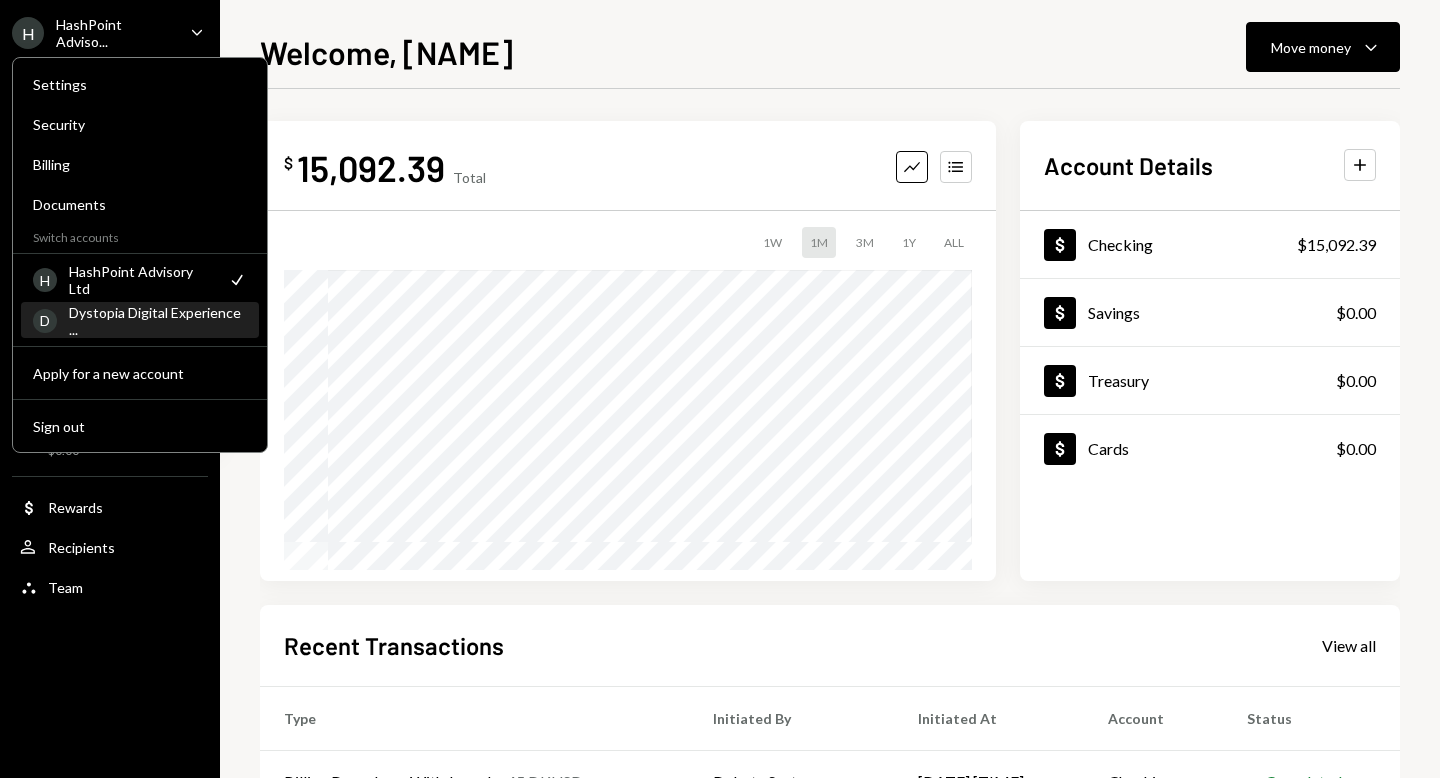 click on "Dystopia Digital Experience ..." at bounding box center [158, 321] 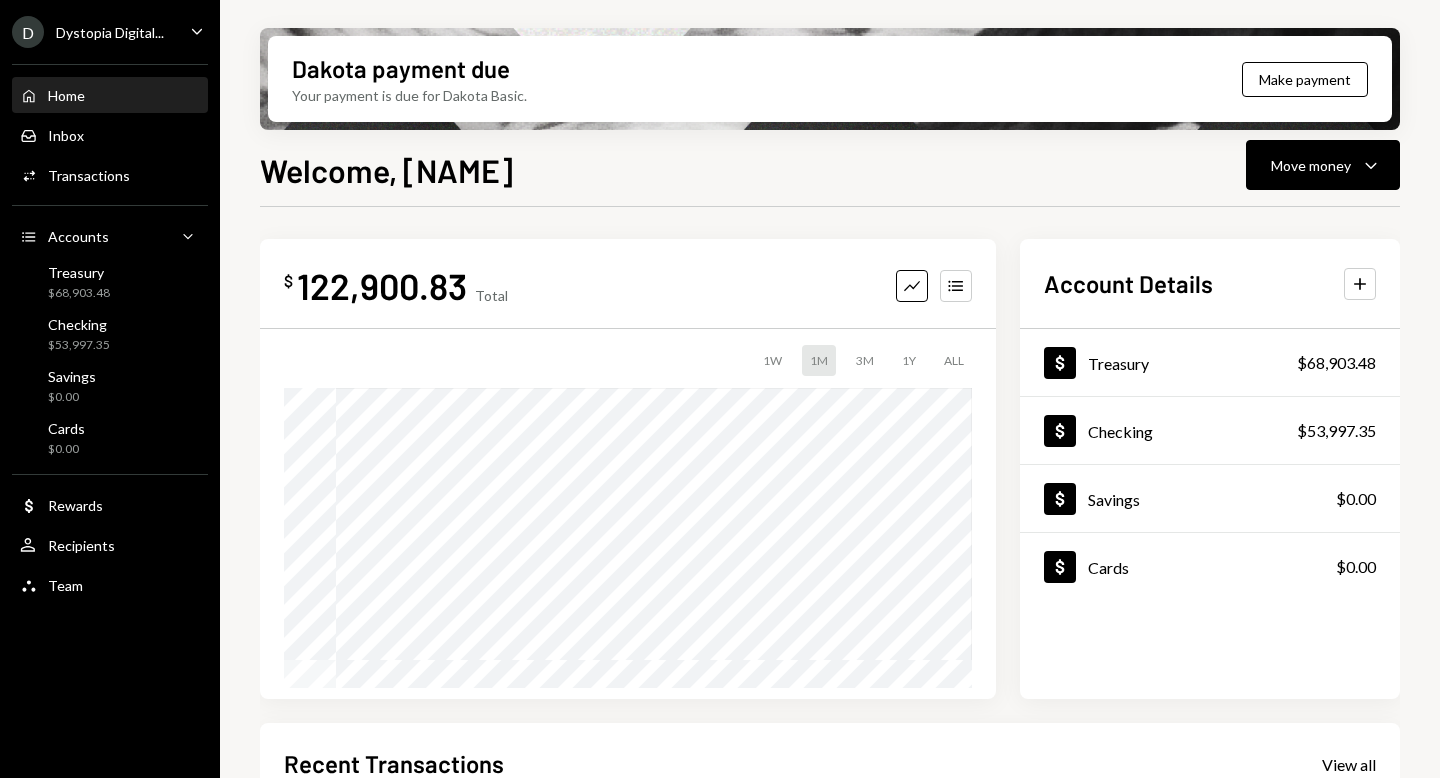 click on "Recent Transactions View all Type Initiated By Initiated At Account Status Deposit 0.0000  SOL [CRYPTO_SYMBOL] Copy [DATE] [TIME] Checking Completed Deposit 0.0000  SOL [CRYPTO_SYMBOL] Copy [DATE] [TIME] Checking Completed Deposit 0.0000  SOL [CRYPTO_SYMBOL] Copy [DATE] [TIME] Checking Completed Deposit 0.0000  SOL [CRYPTO_SYMBOL] Copy [DATE] [TIME] Checking Completed Deposit [AMOUNT]  USDT [ADDRESS] Copy [DATE] [TIME] Checking Completed" at bounding box center [830, 718] 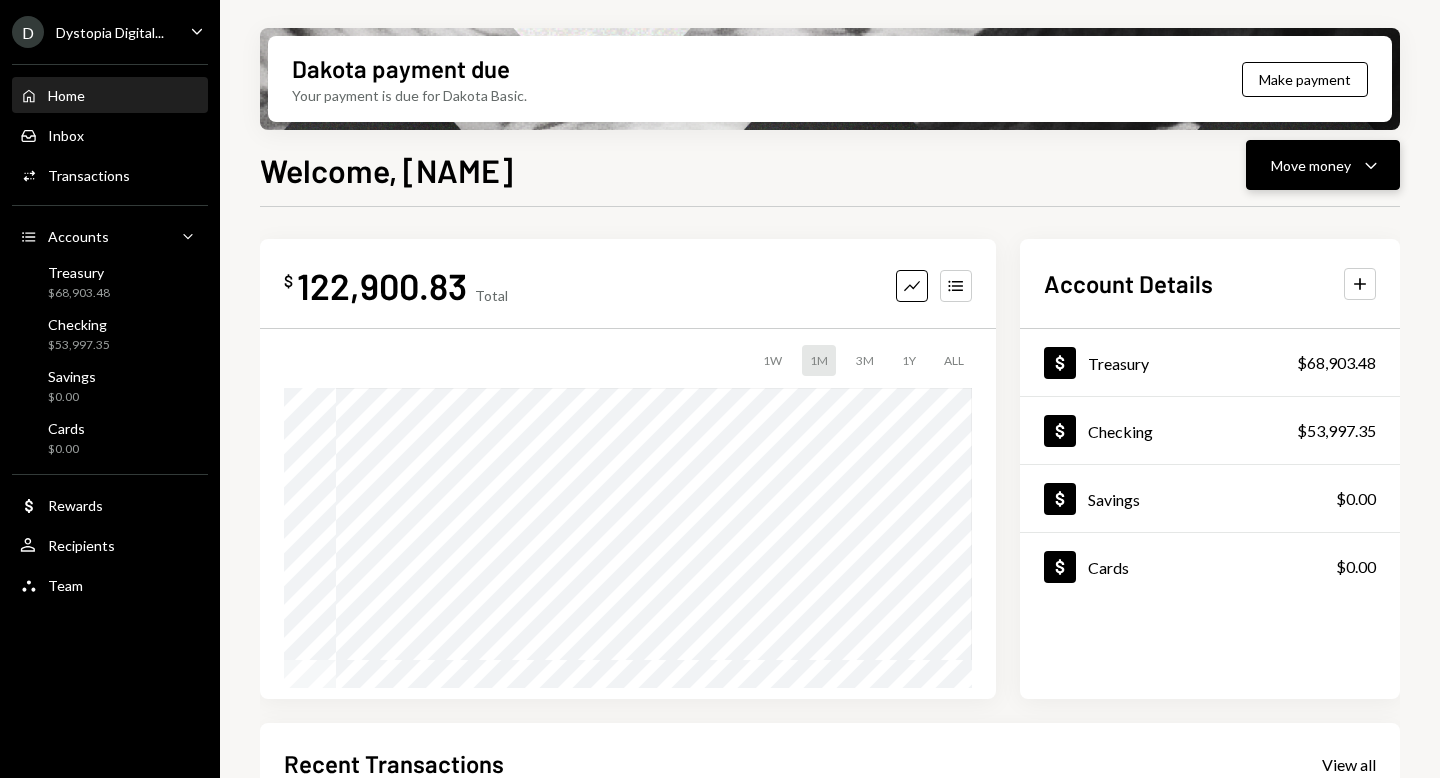 click on "Move money" at bounding box center [1311, 165] 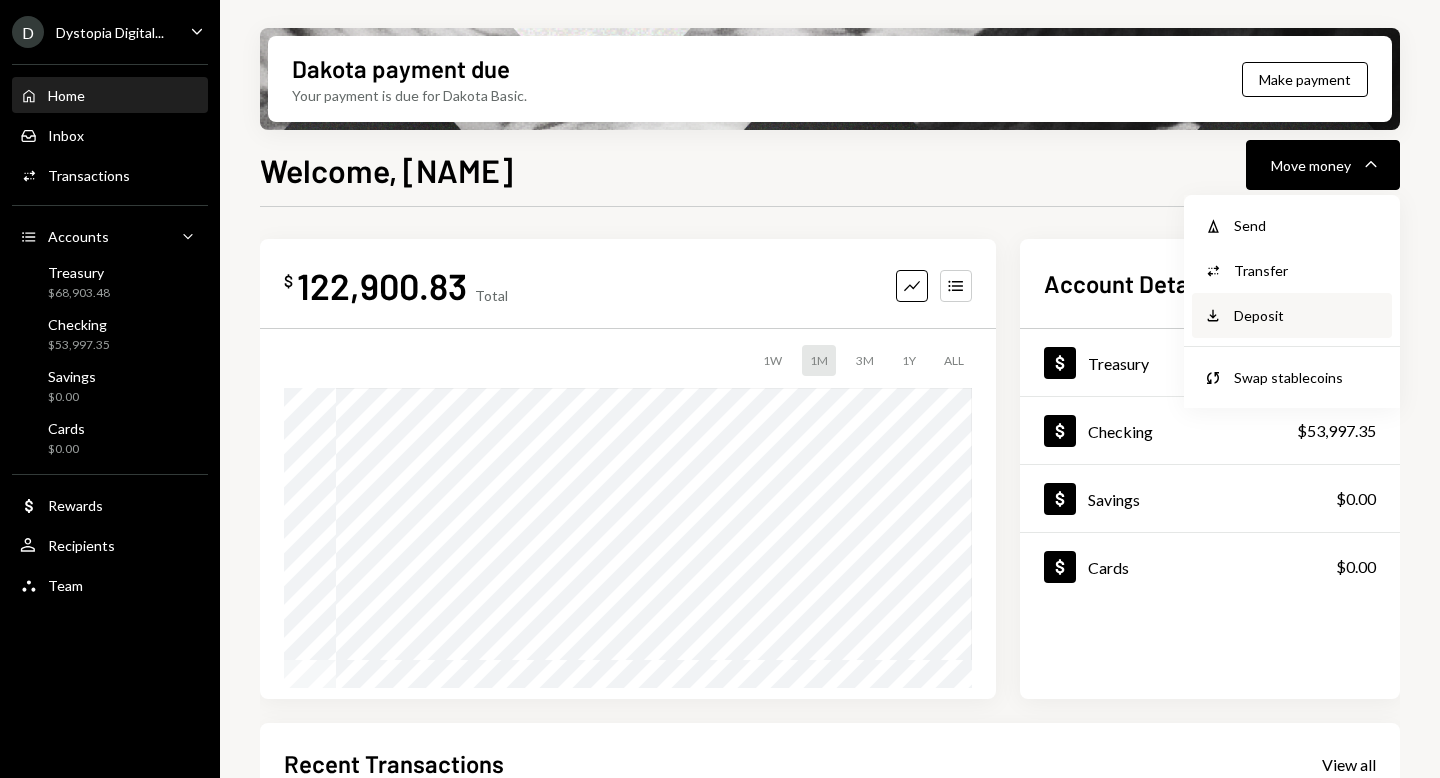 click on "Deposit" at bounding box center [1307, 315] 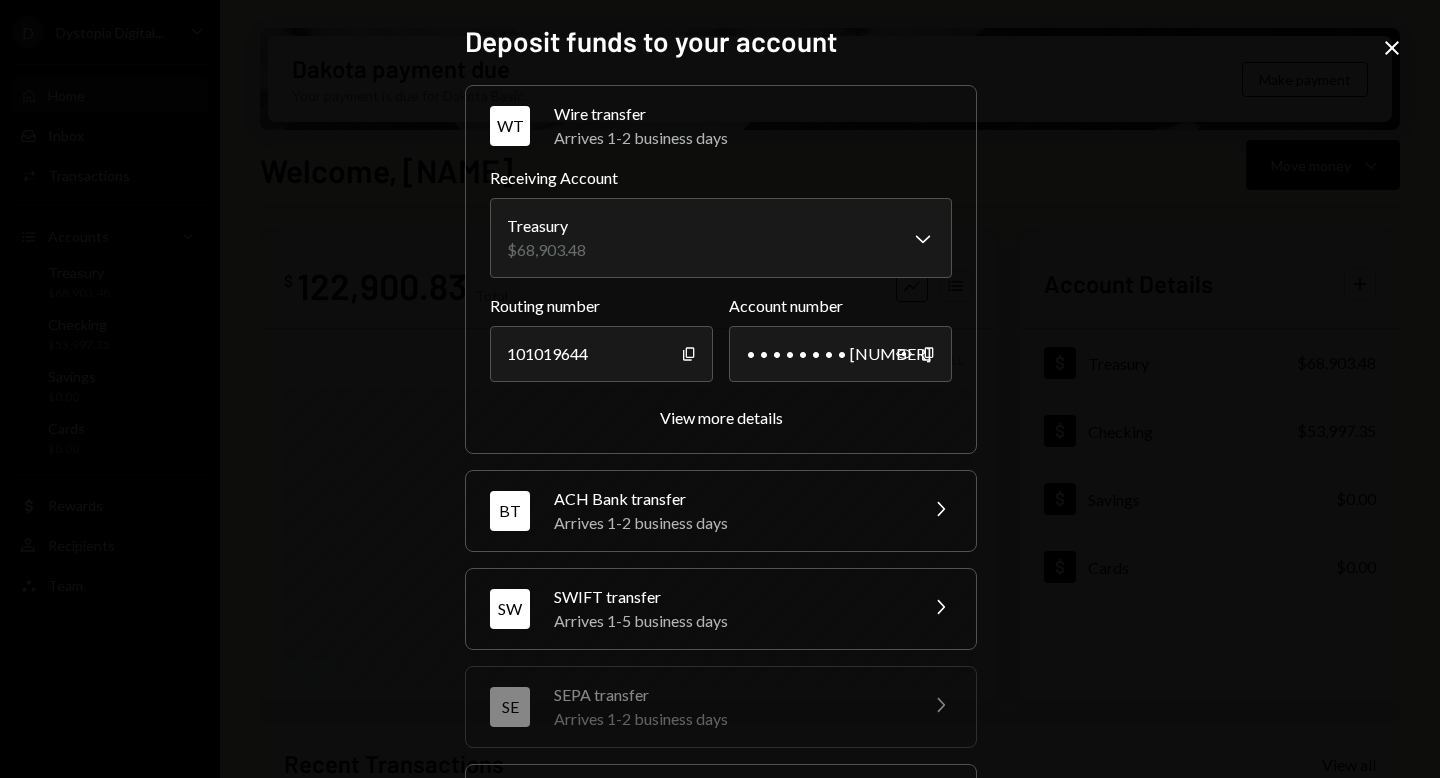 scroll, scrollTop: 196, scrollLeft: 0, axis: vertical 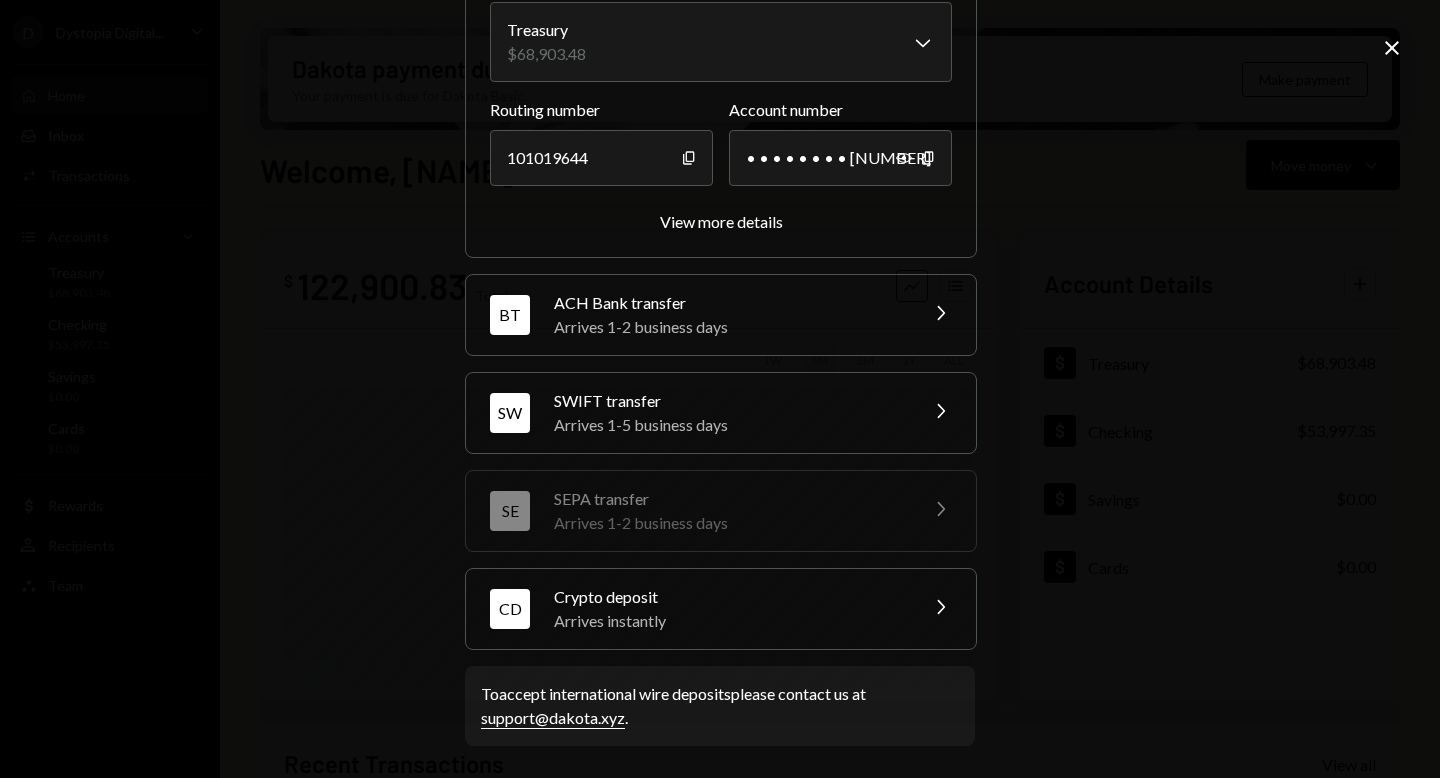click on "SWIFT transfer" at bounding box center (729, 401) 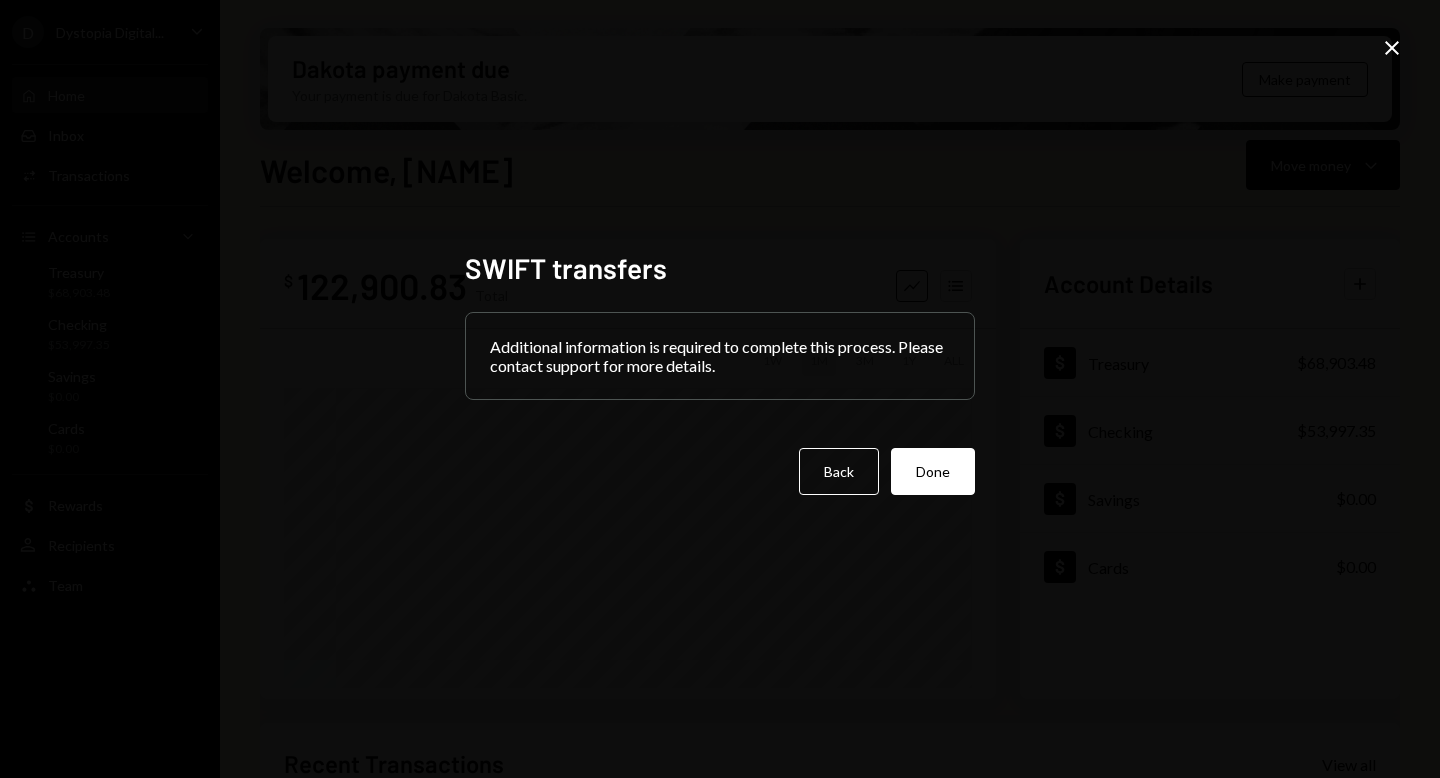 scroll, scrollTop: 0, scrollLeft: 0, axis: both 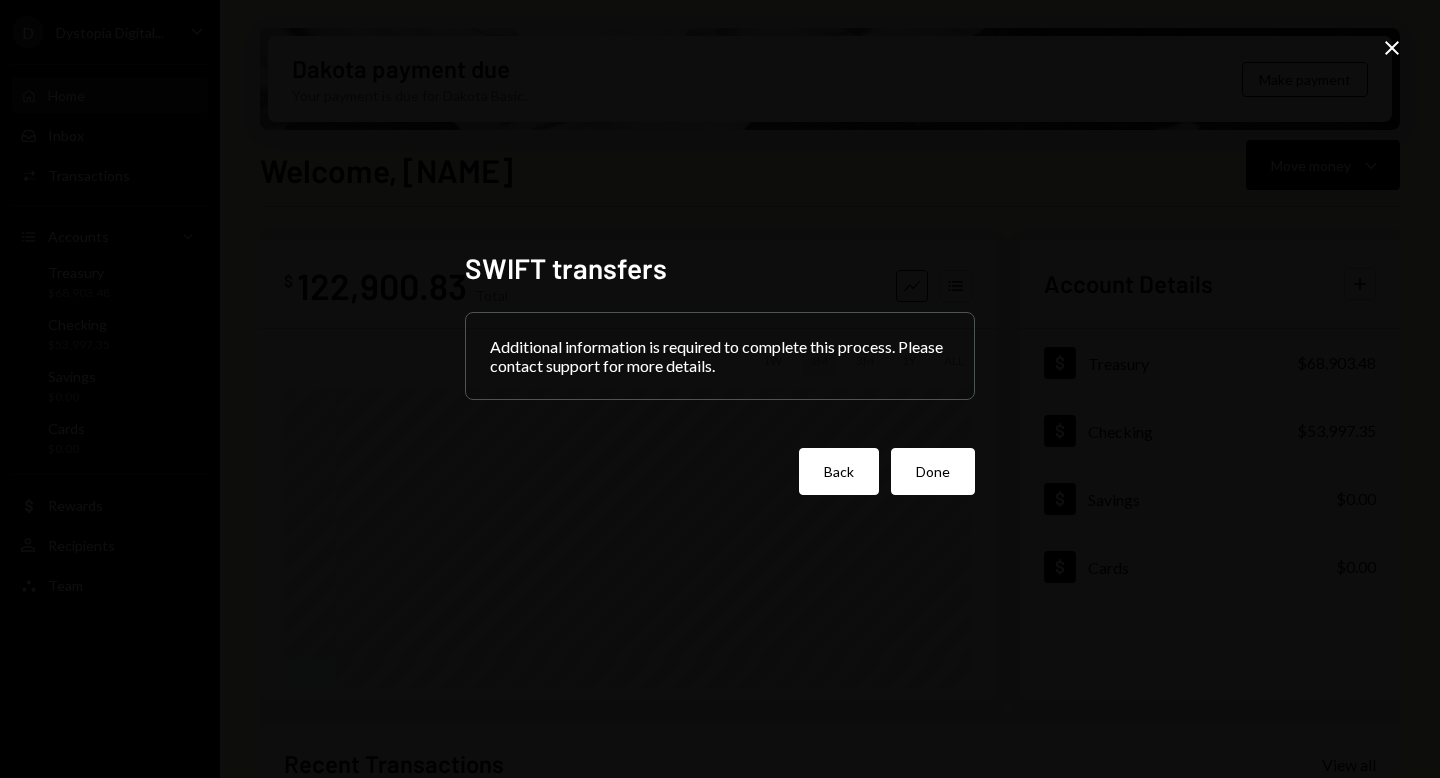 click on "Back" at bounding box center (839, 471) 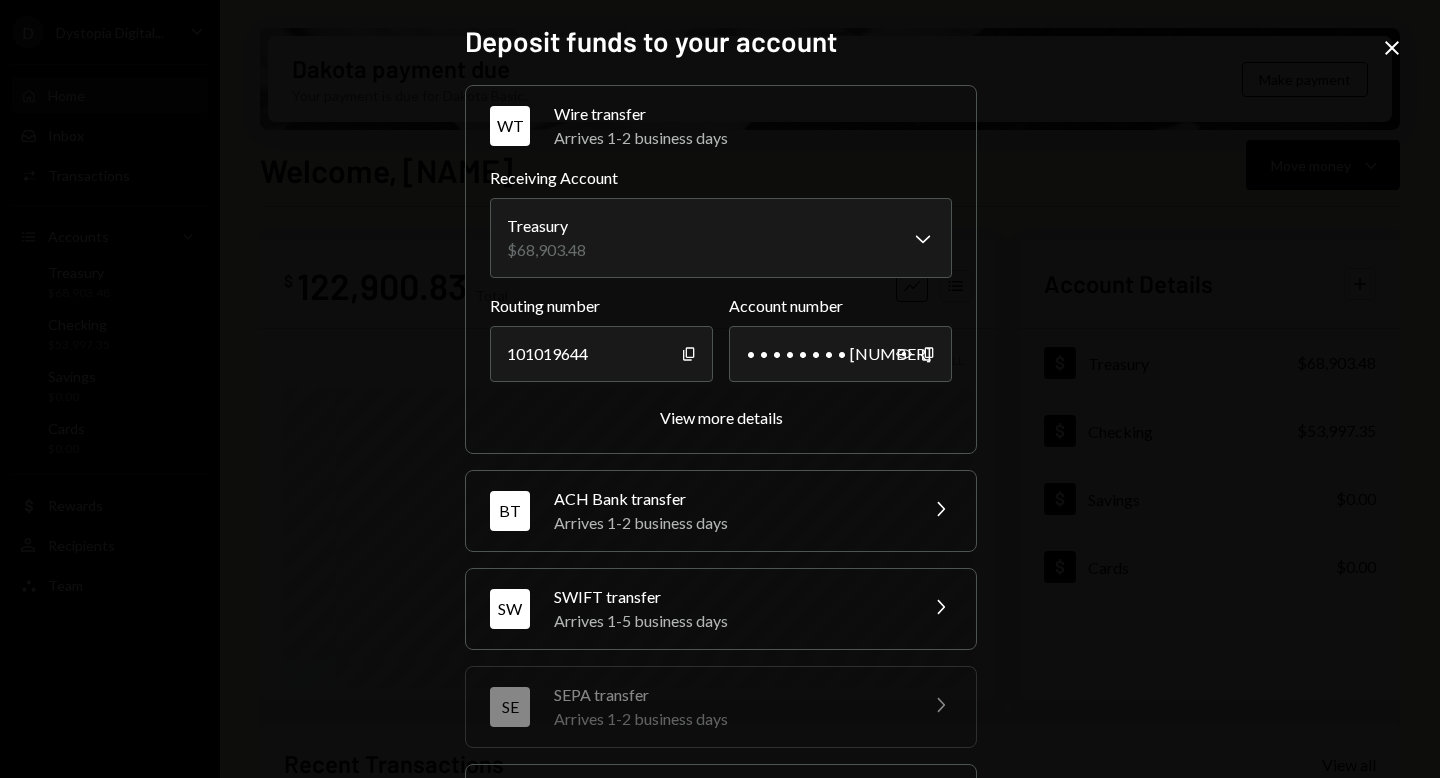 scroll, scrollTop: 189, scrollLeft: 0, axis: vertical 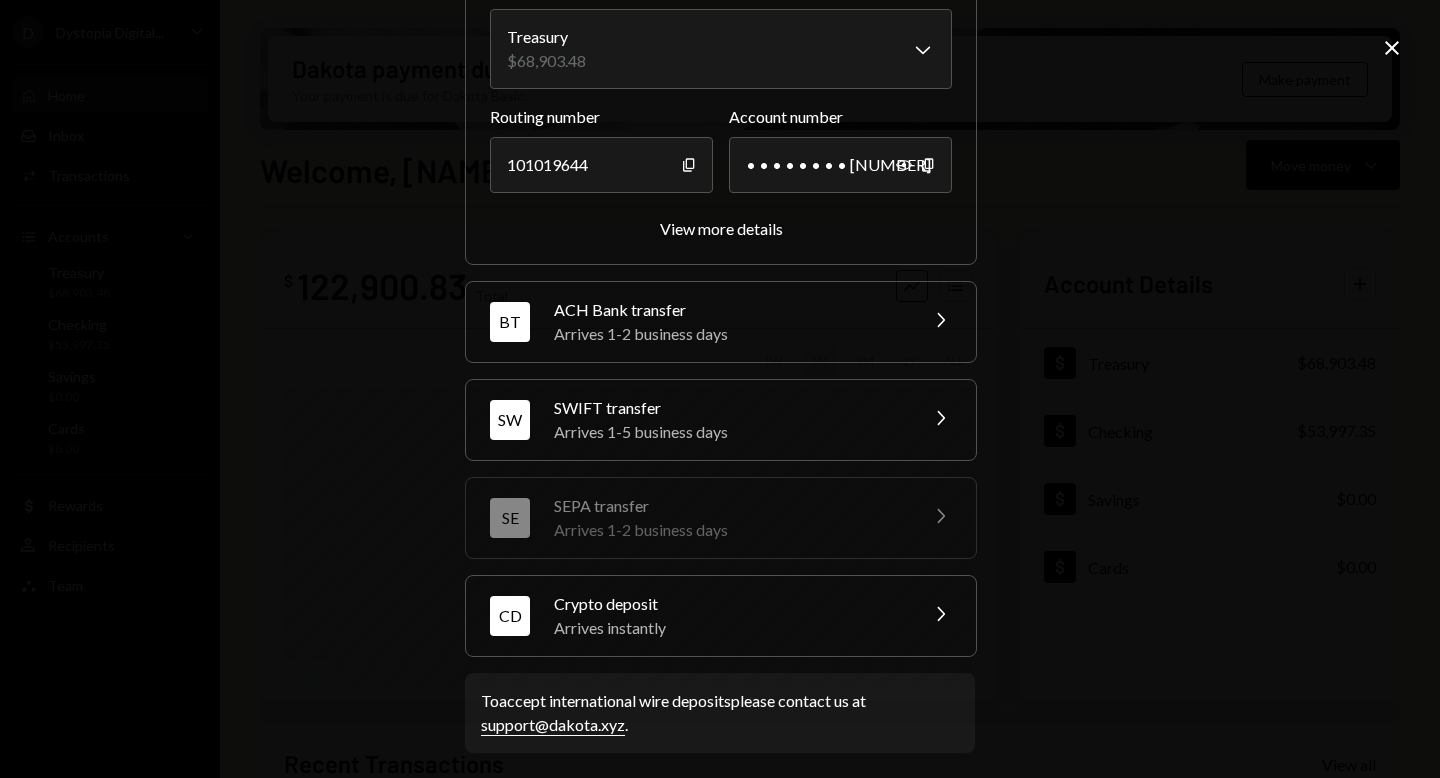 click on "Arrives instantly" at bounding box center (729, 628) 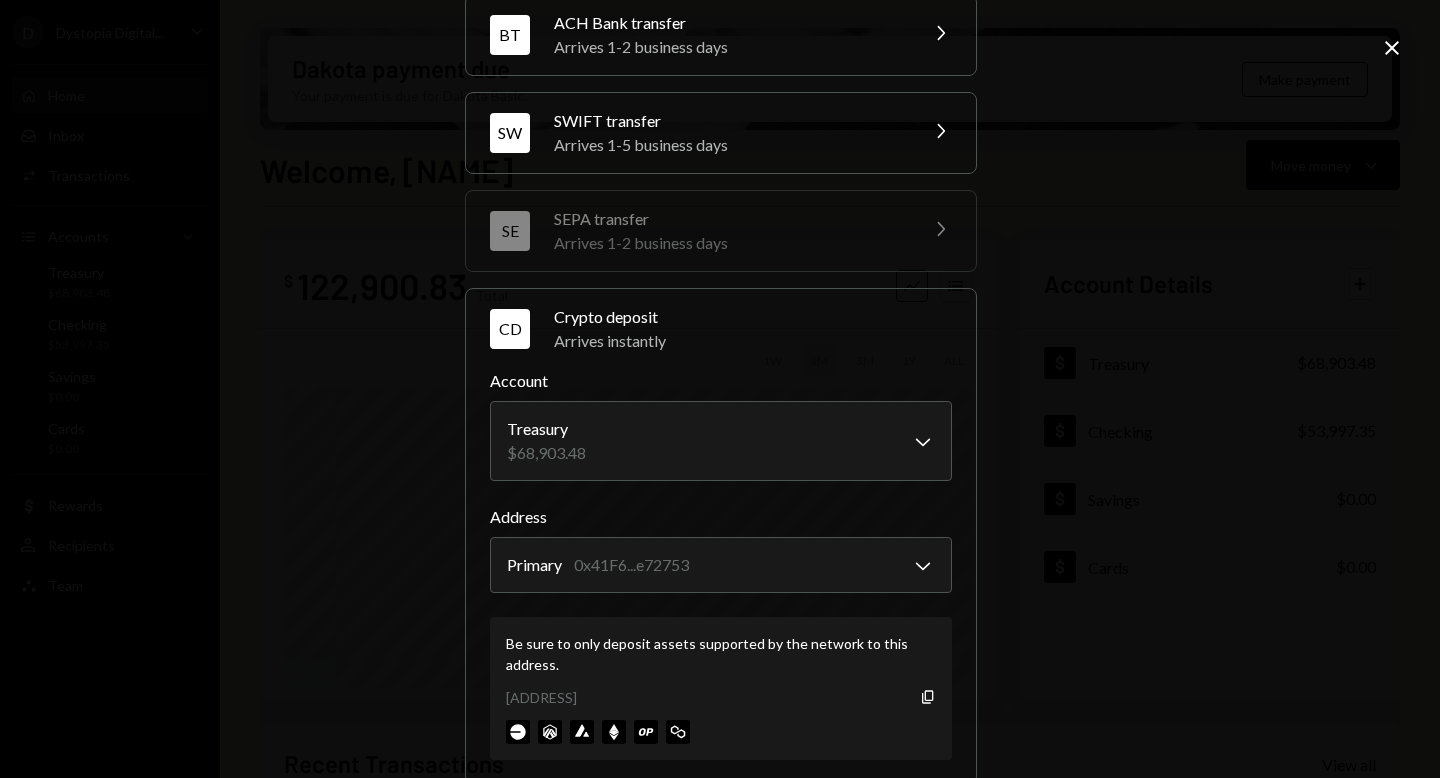 scroll, scrollTop: 323, scrollLeft: 0, axis: vertical 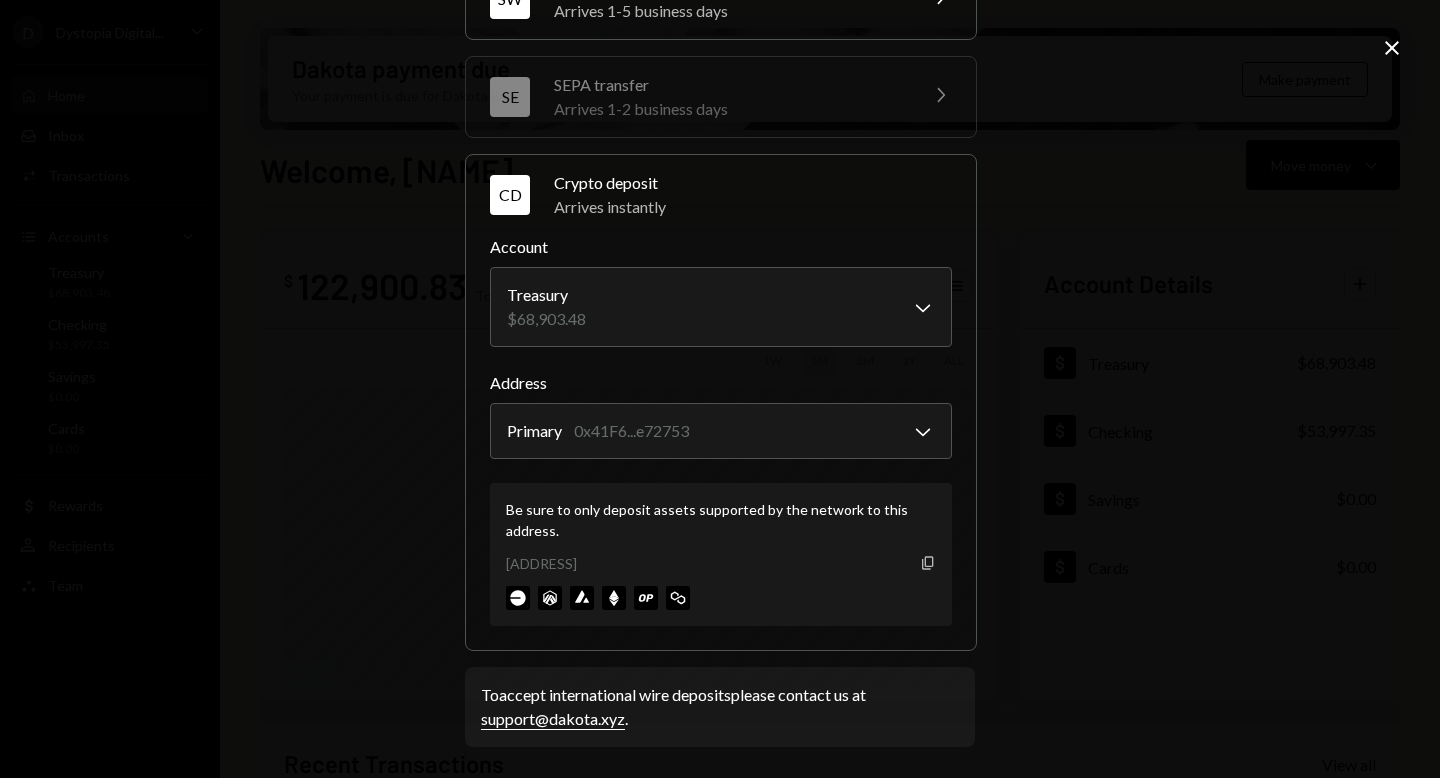 click 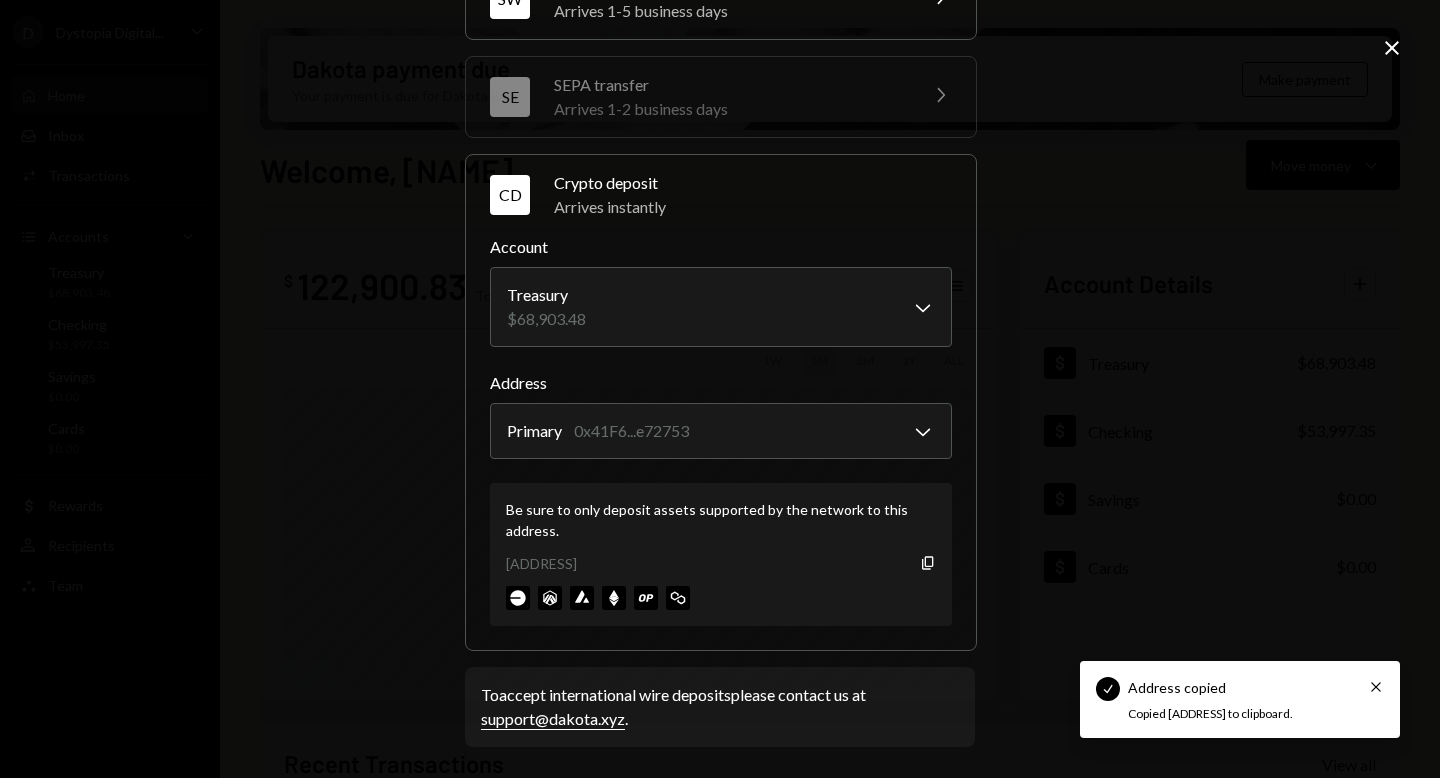 click on "**********" at bounding box center [720, 389] 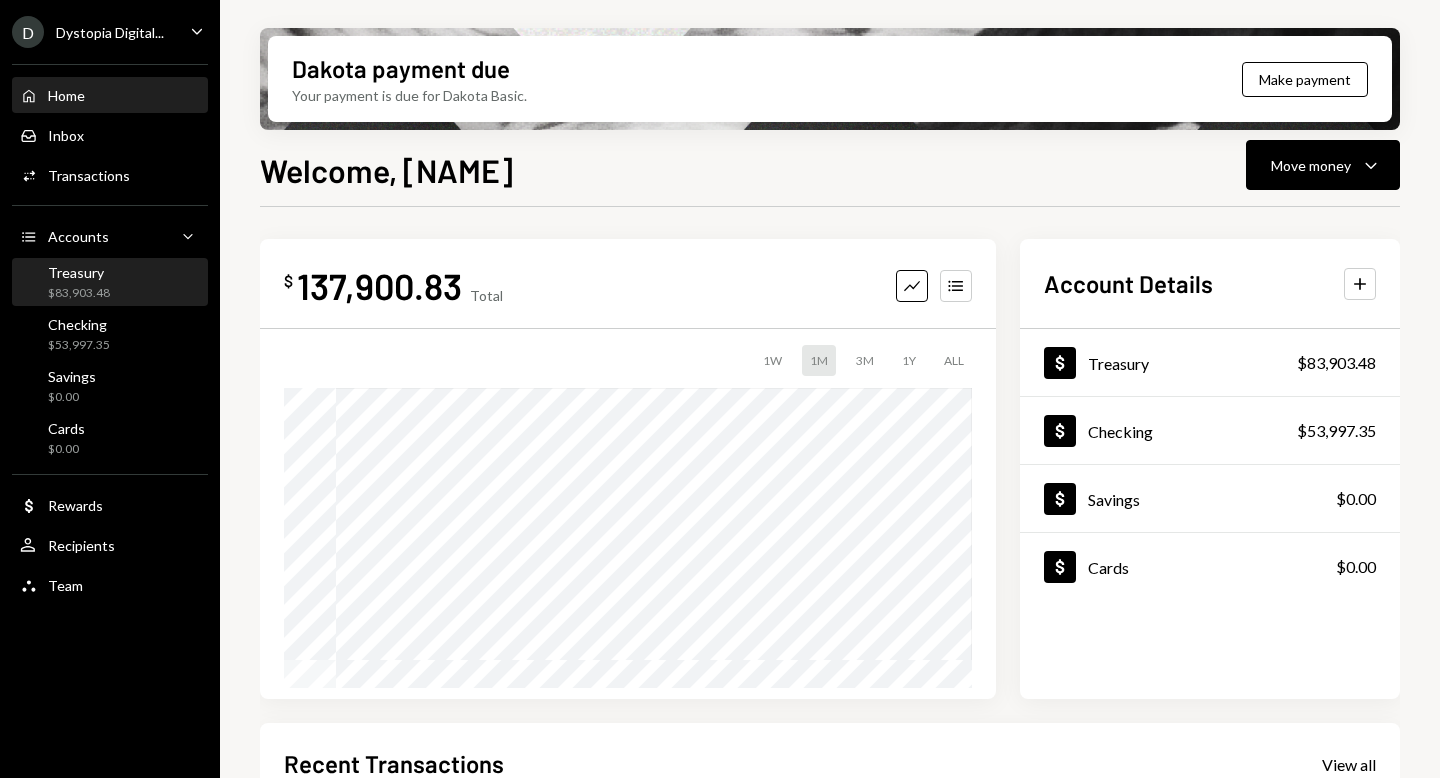 click on "Treasury" at bounding box center [79, 272] 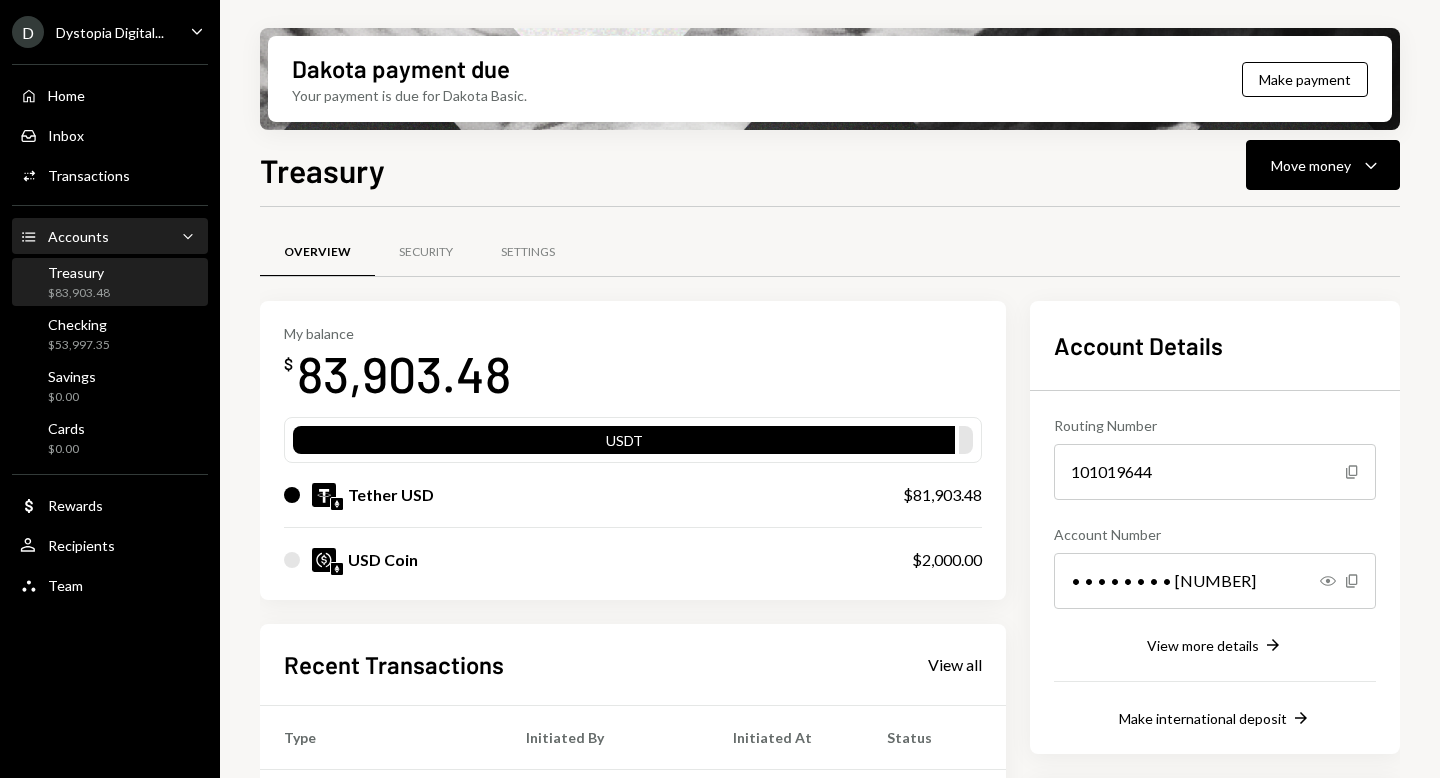 click on "Accounts Accounts Caret Down" at bounding box center (110, 237) 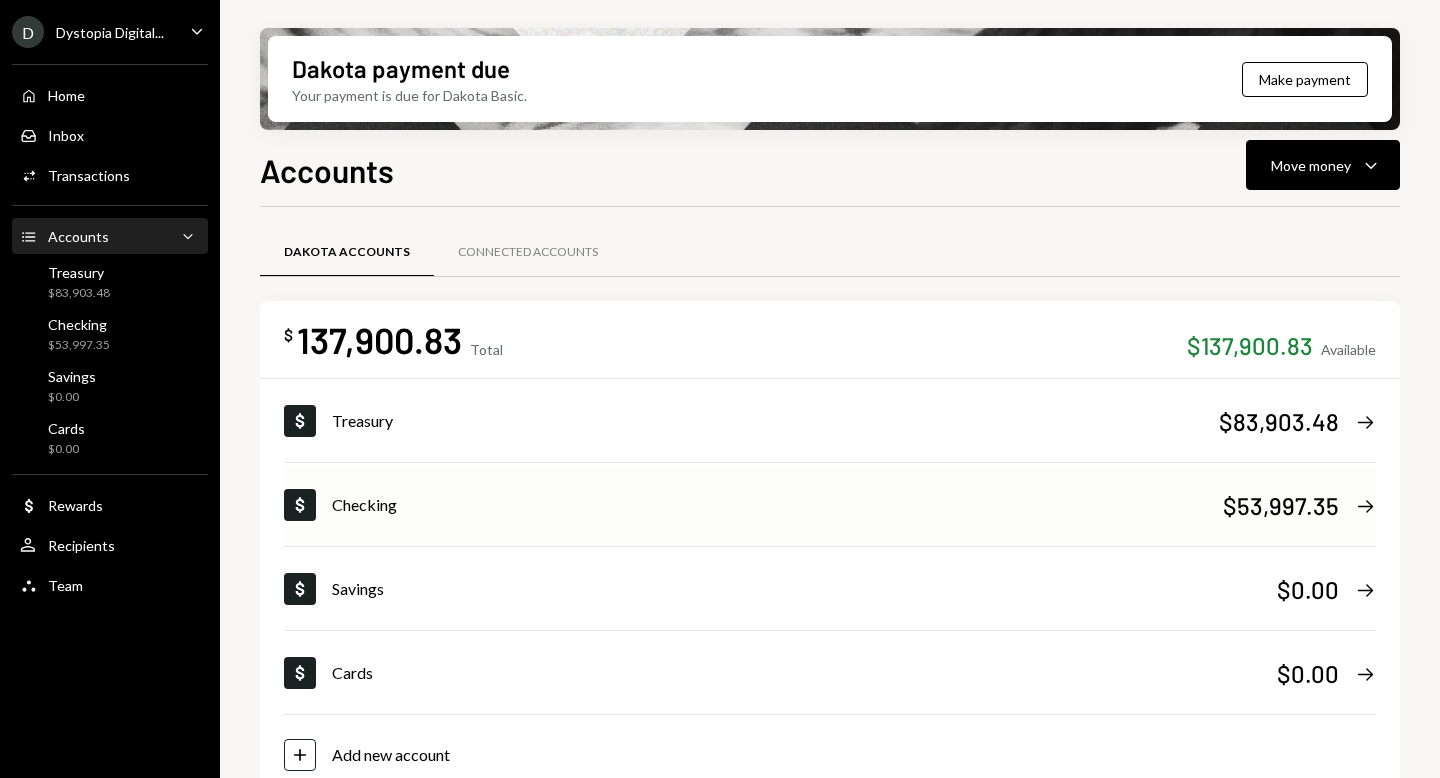 scroll, scrollTop: 34, scrollLeft: 0, axis: vertical 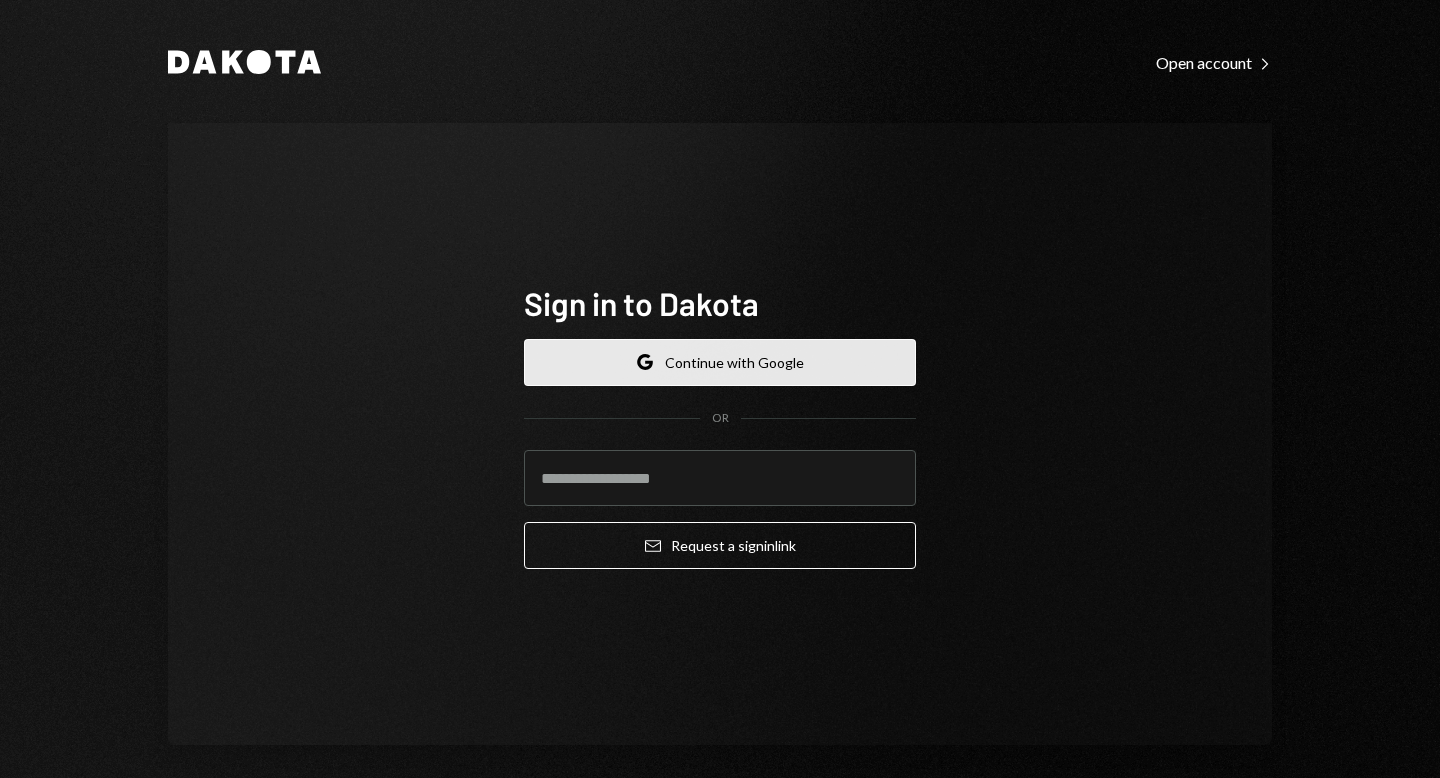 click on "Google  Continue with Google" at bounding box center [720, 362] 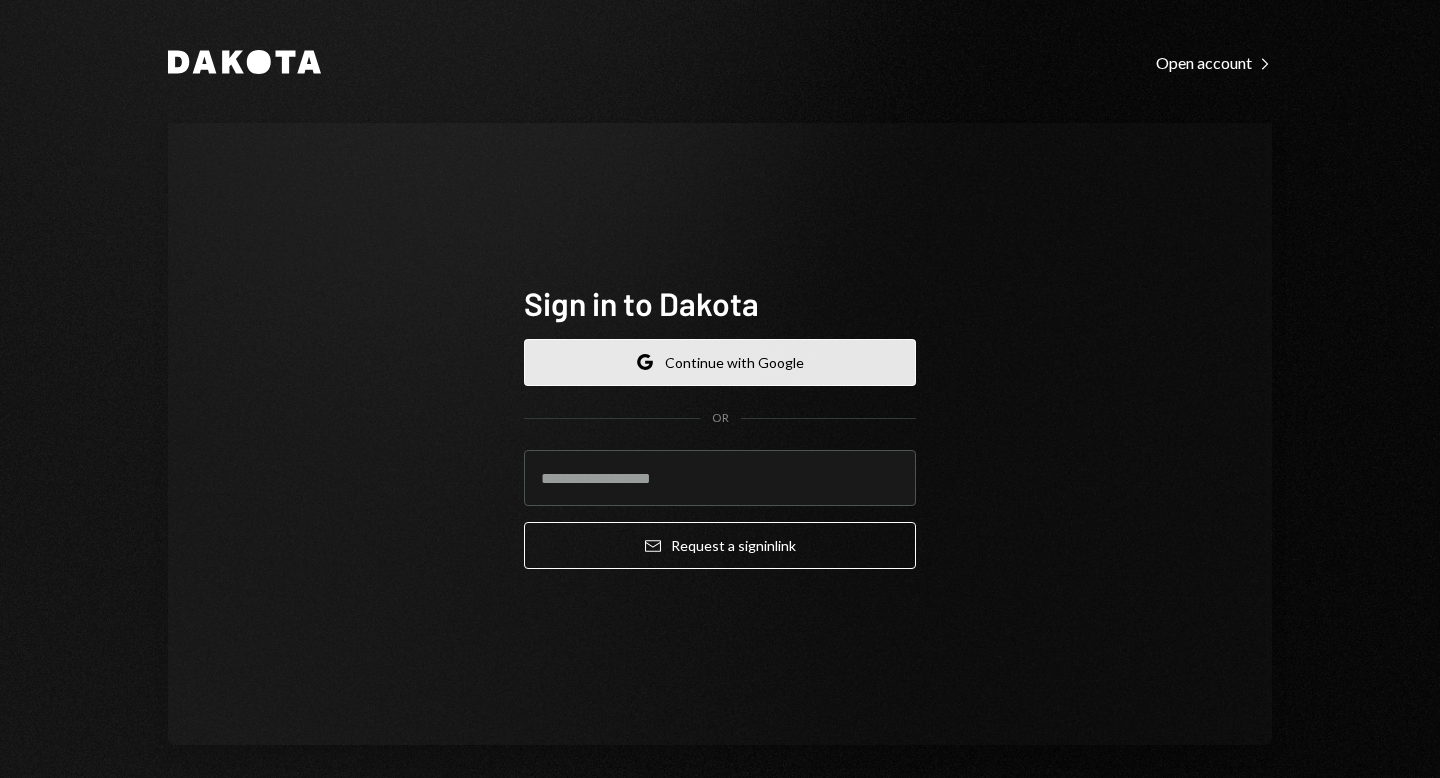 click on "Google  Continue with Google" at bounding box center [720, 362] 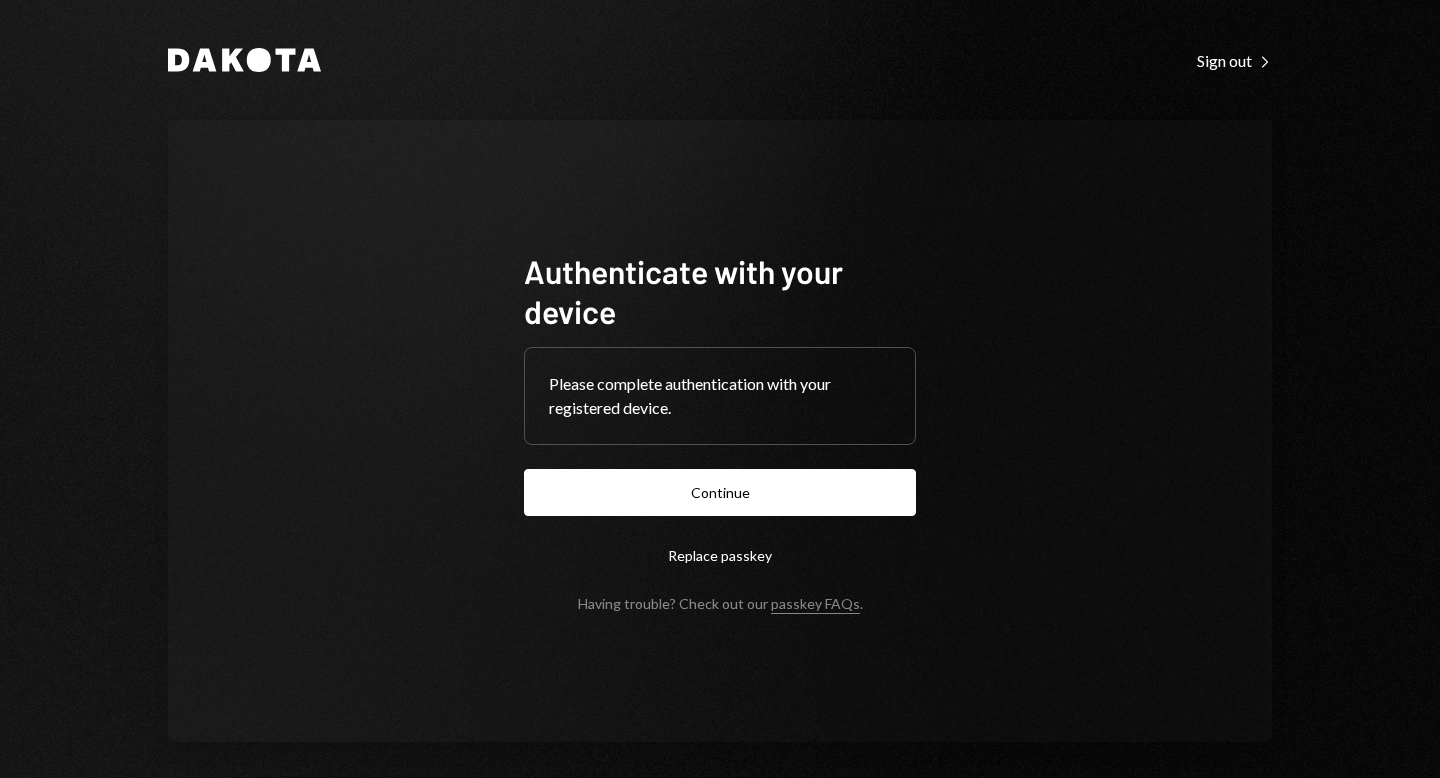 scroll, scrollTop: 0, scrollLeft: 0, axis: both 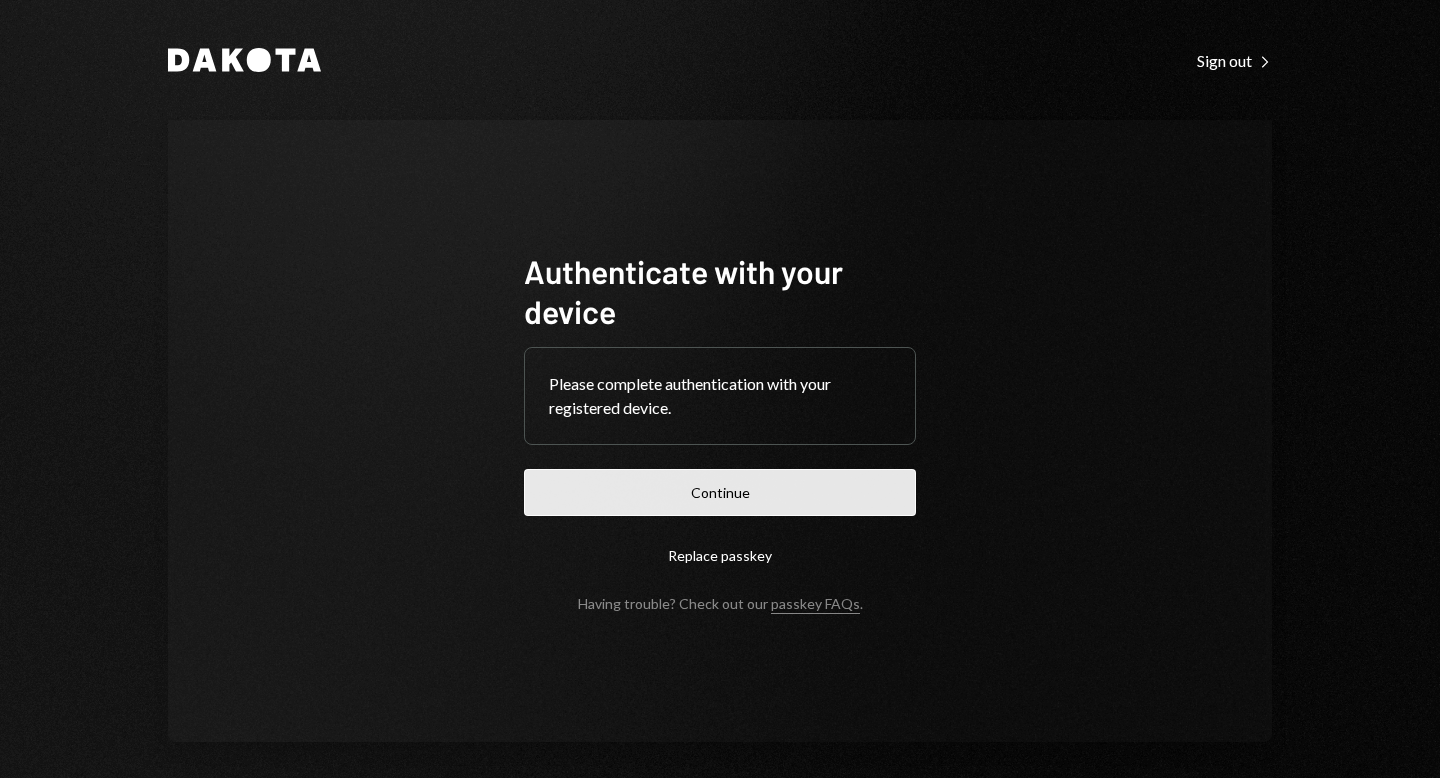 click on "Continue" at bounding box center [720, 492] 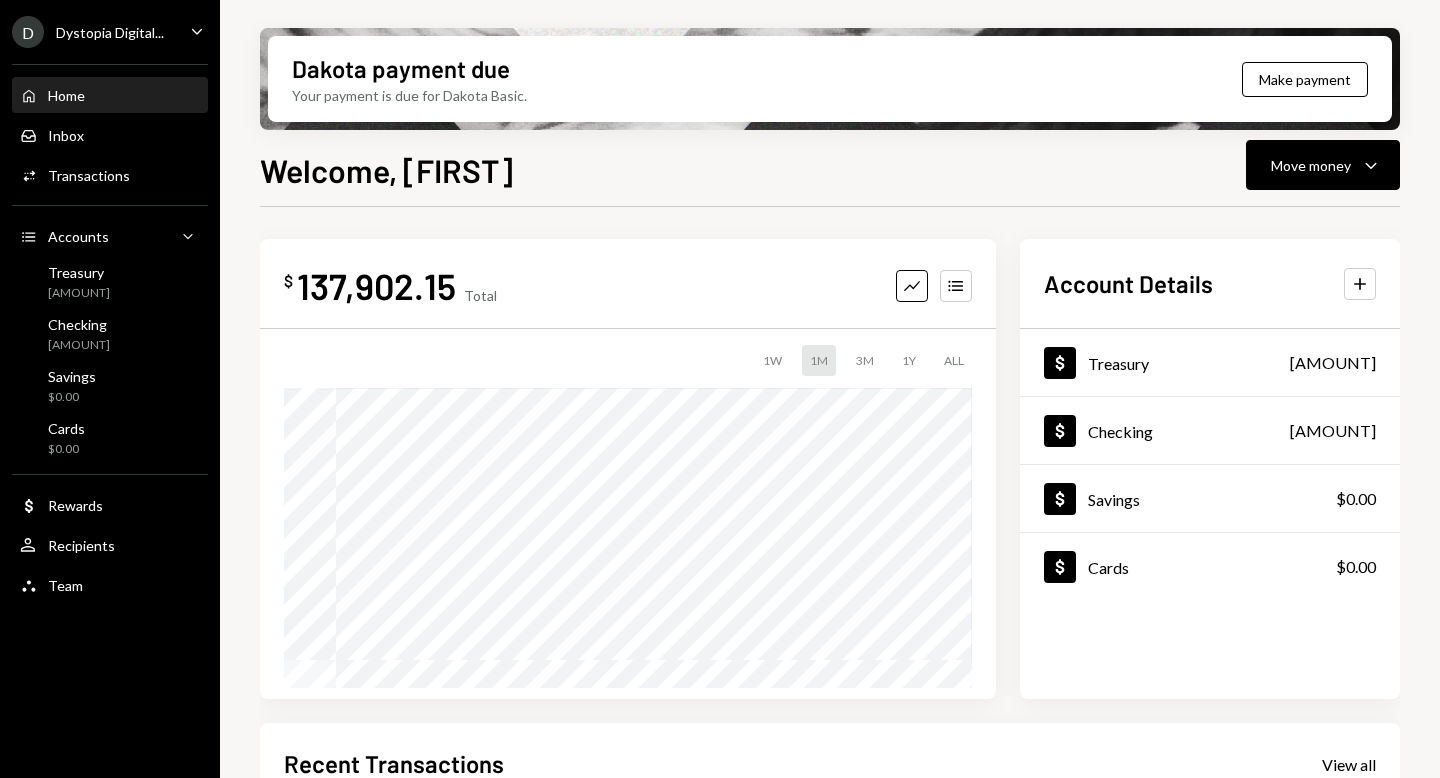 click on "Home Home Inbox Inbox Activities Transactions Accounts Accounts Caret Down Treasury $83,903.48 Checking $53,998.67 Savings $0.00 Cards $0.00 Dollar Rewards User Recipients Team Team" at bounding box center (110, 329) 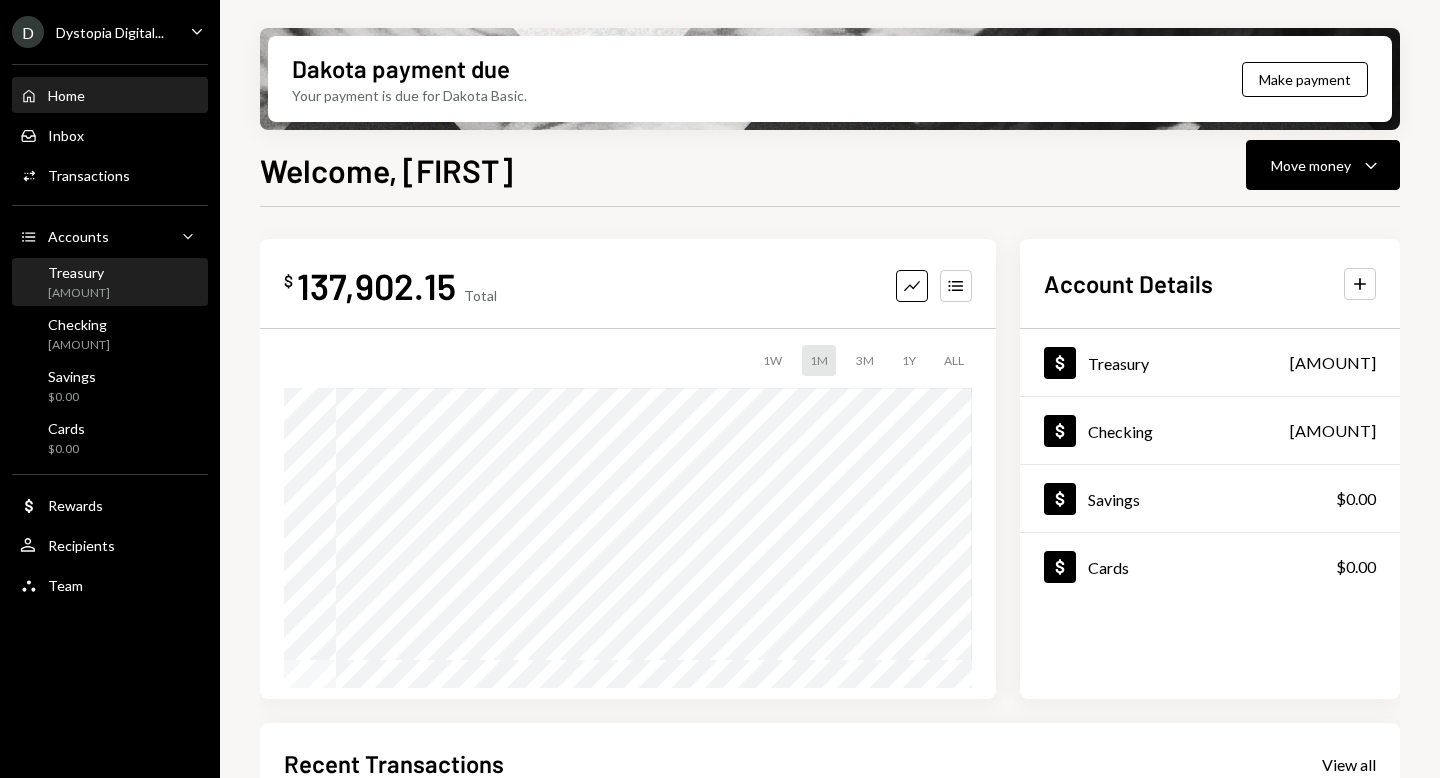 click on "$83,903.48" at bounding box center [79, 293] 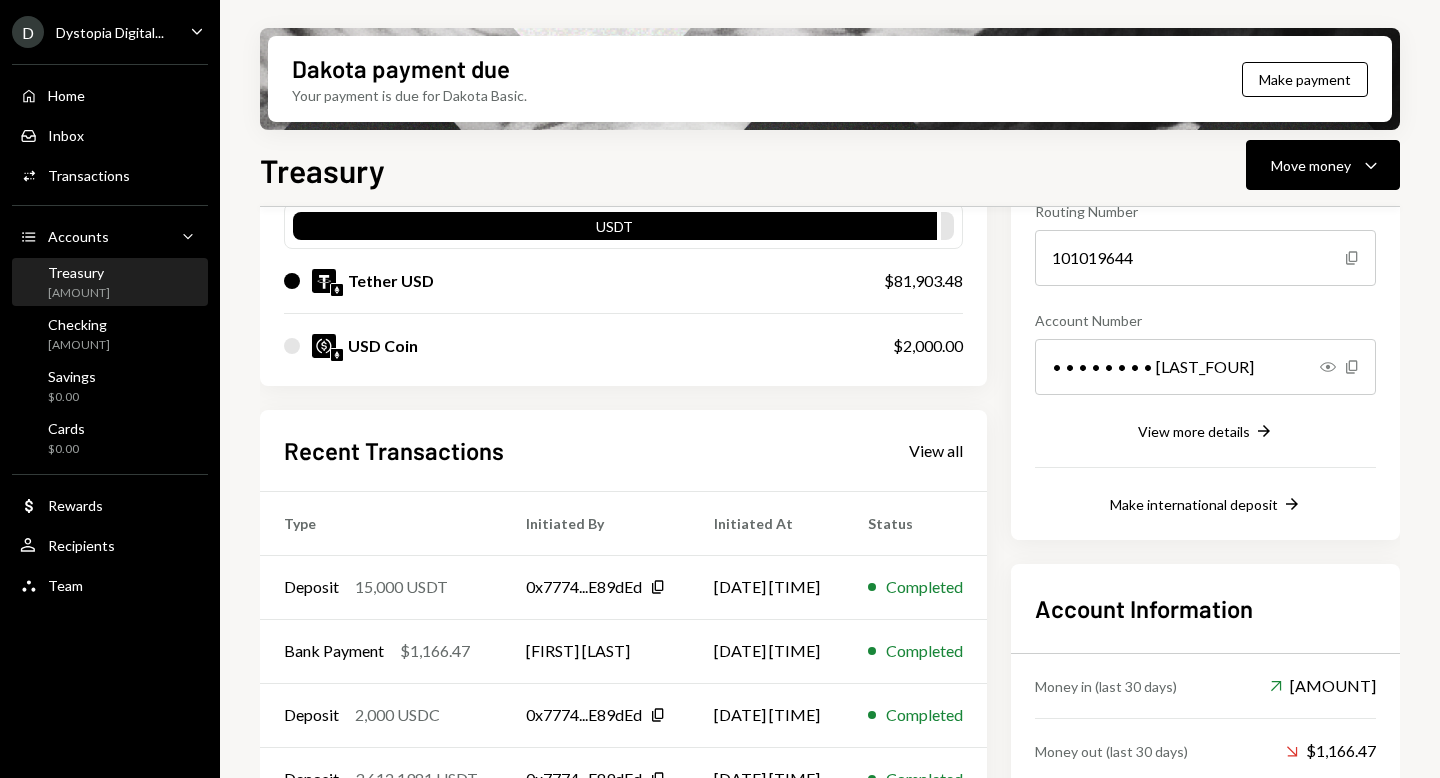 scroll, scrollTop: 328, scrollLeft: 0, axis: vertical 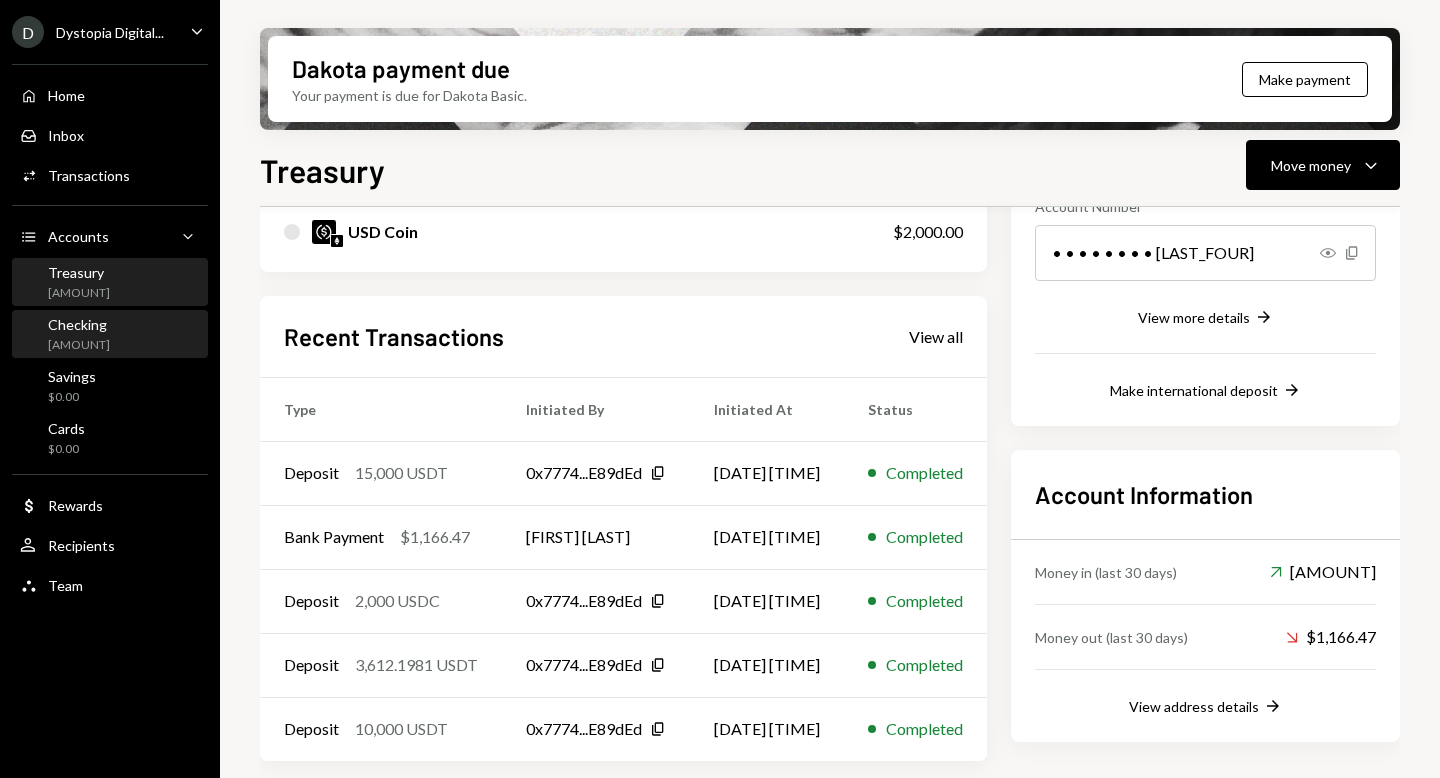 click on "Checking $53,998.86" at bounding box center (110, 335) 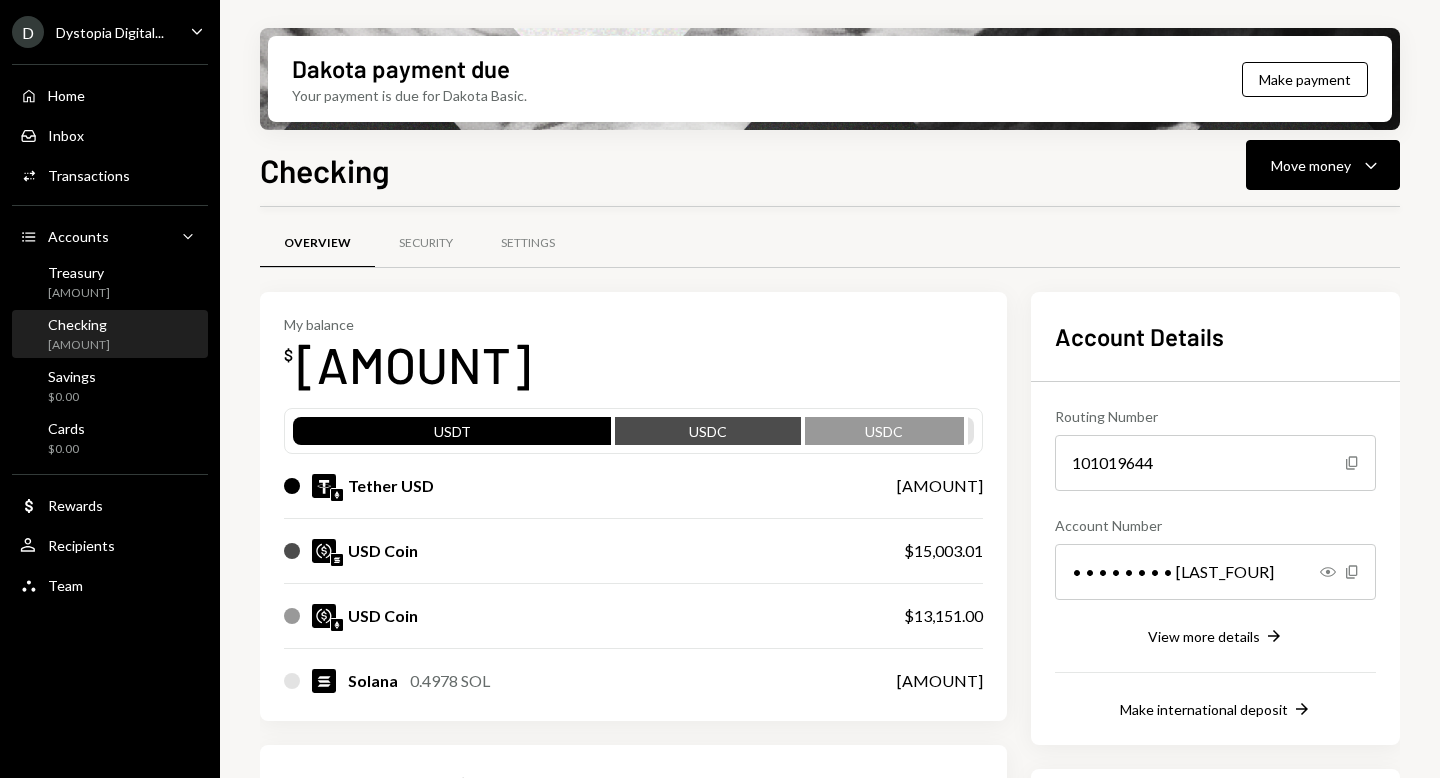 scroll, scrollTop: 0, scrollLeft: 0, axis: both 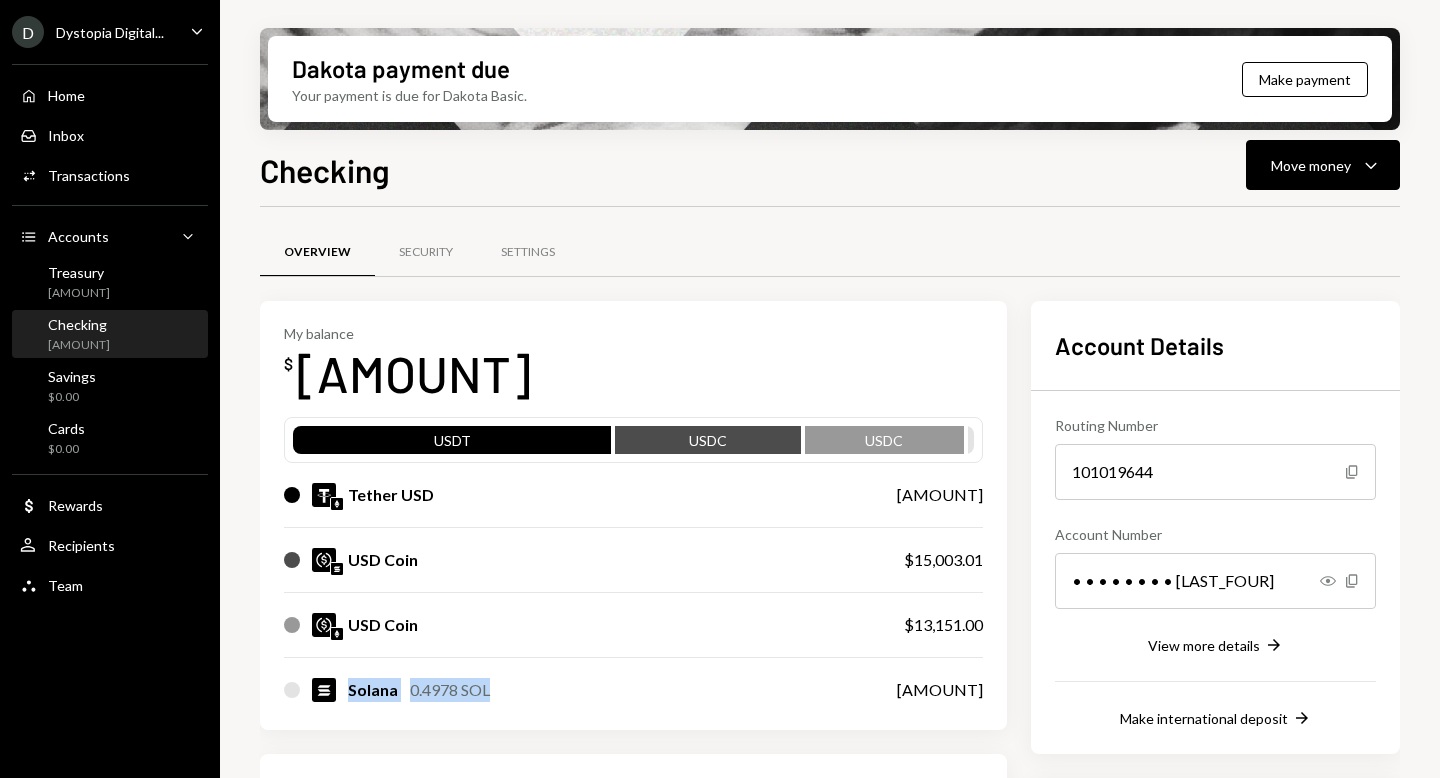 drag, startPoint x: 512, startPoint y: 690, endPoint x: 346, endPoint y: 685, distance: 166.07529 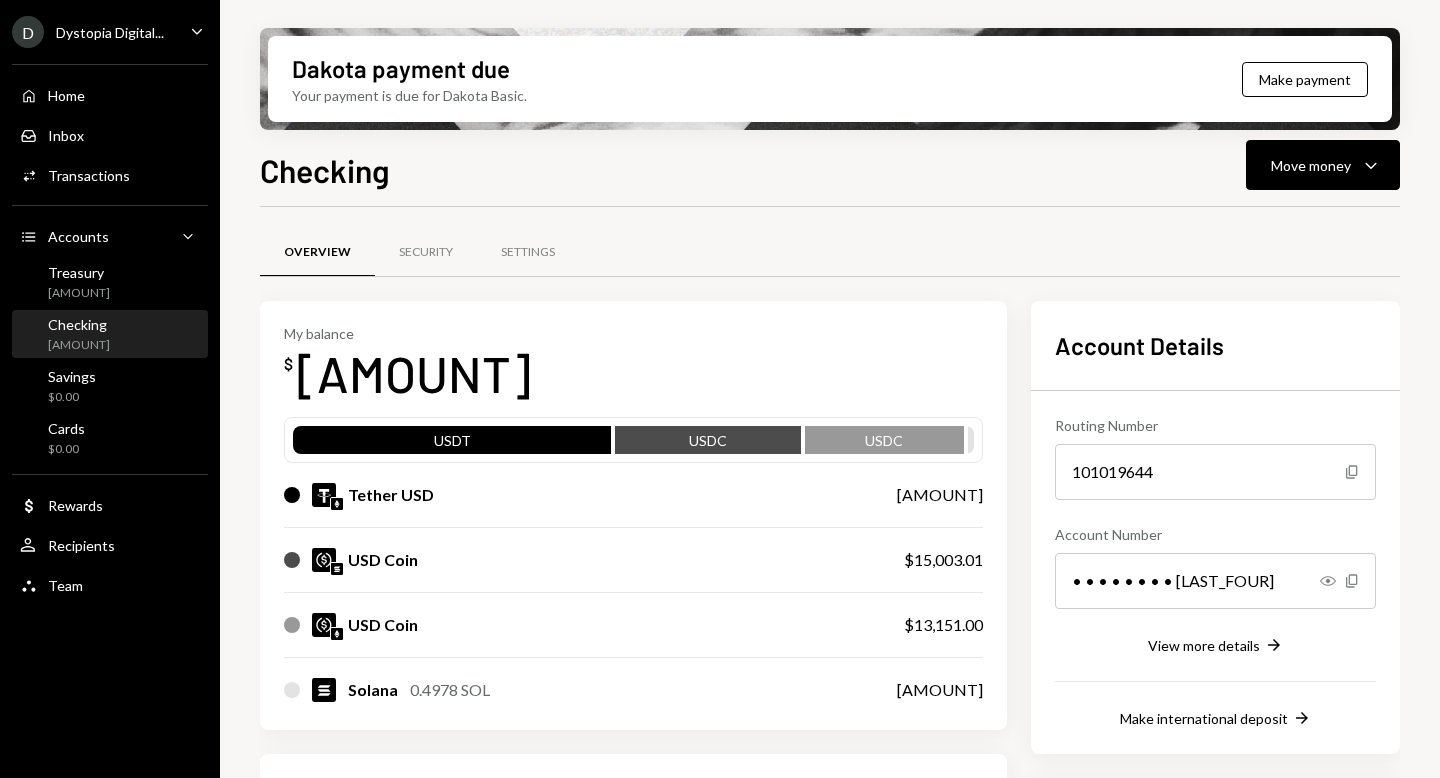 click on "USD Coin" at bounding box center (574, 625) 